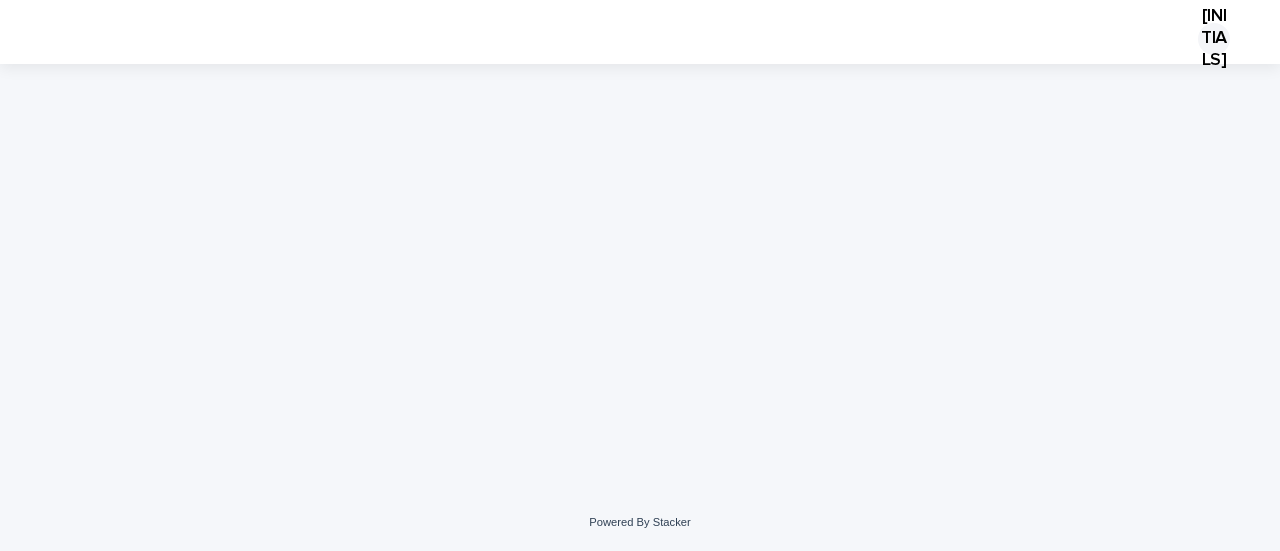 scroll, scrollTop: 0, scrollLeft: 0, axis: both 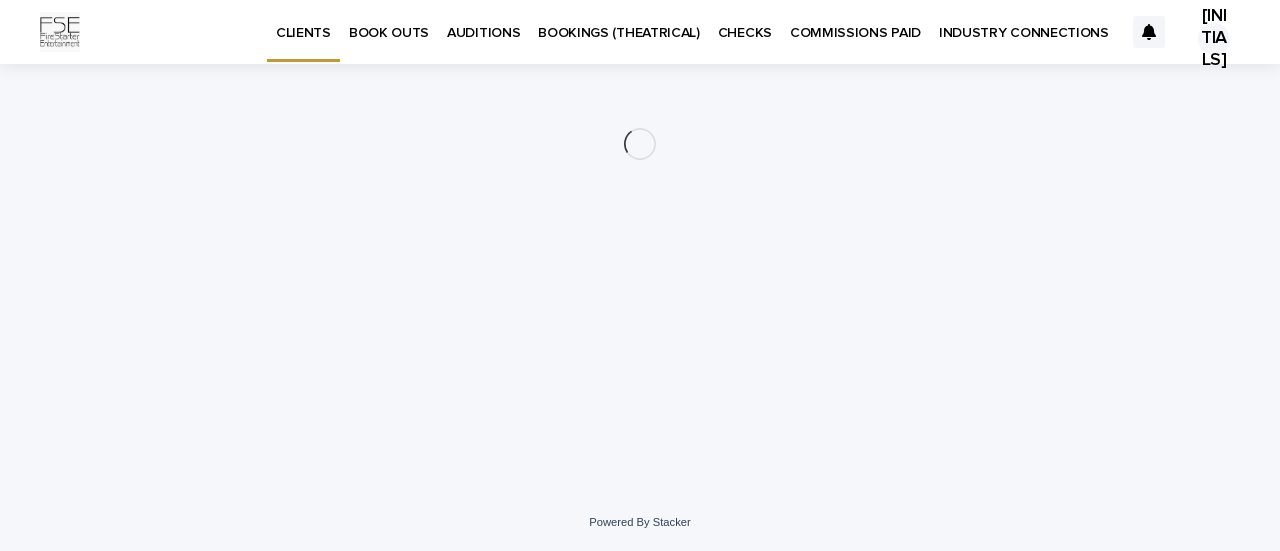 click on "[INITIALS]" at bounding box center (1214, 39) 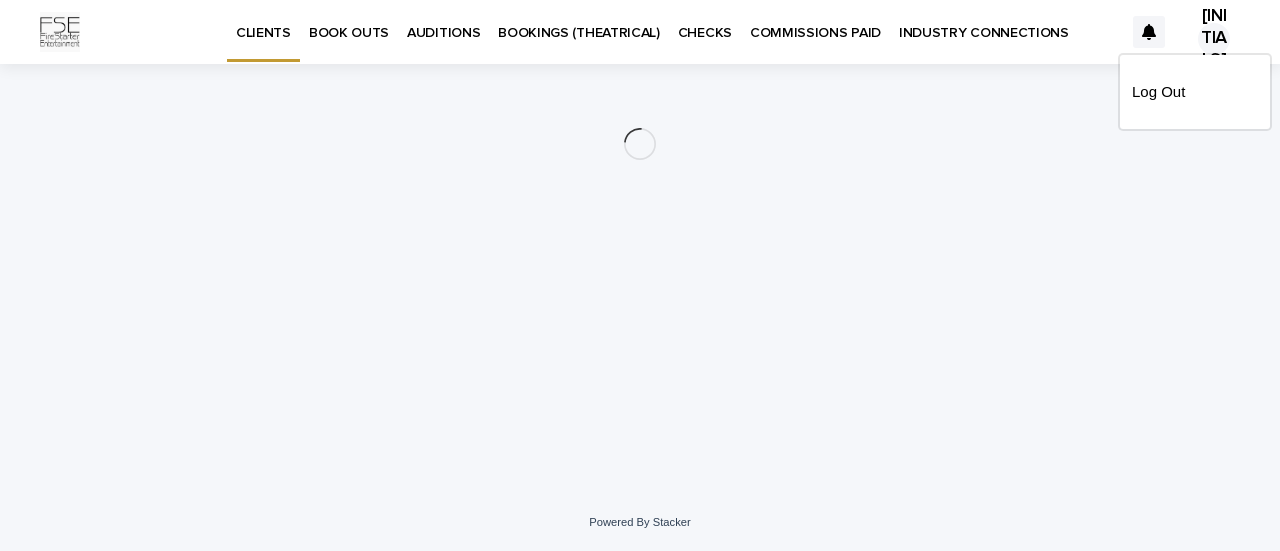 click at bounding box center (640, 32) 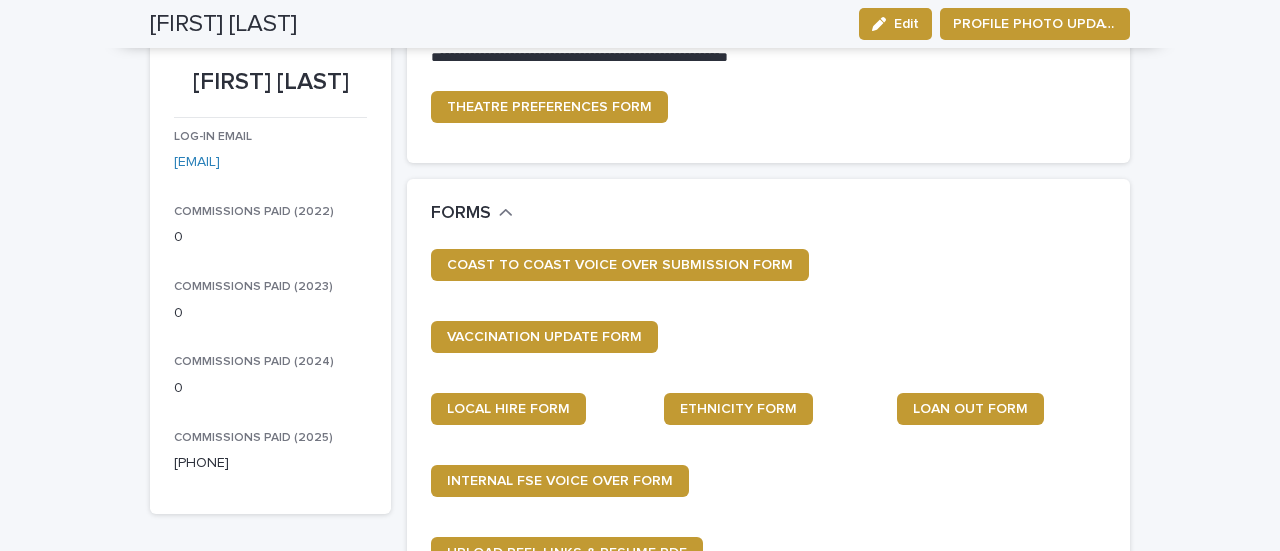 scroll, scrollTop: 294, scrollLeft: 0, axis: vertical 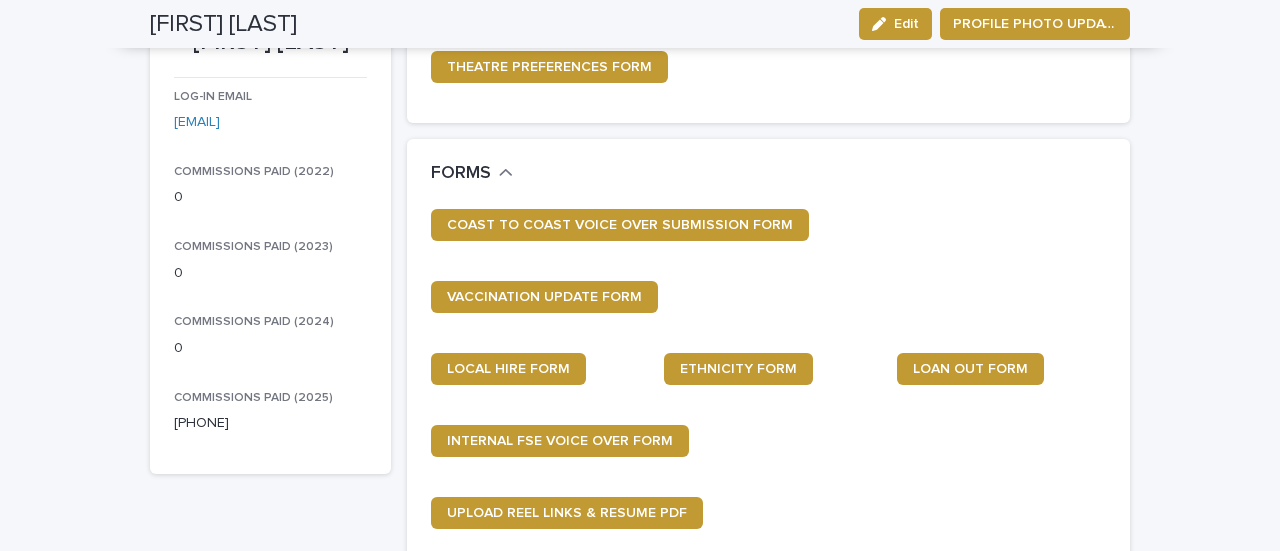 drag, startPoint x: 173, startPoint y: 420, endPoint x: 321, endPoint y: 428, distance: 148.21606 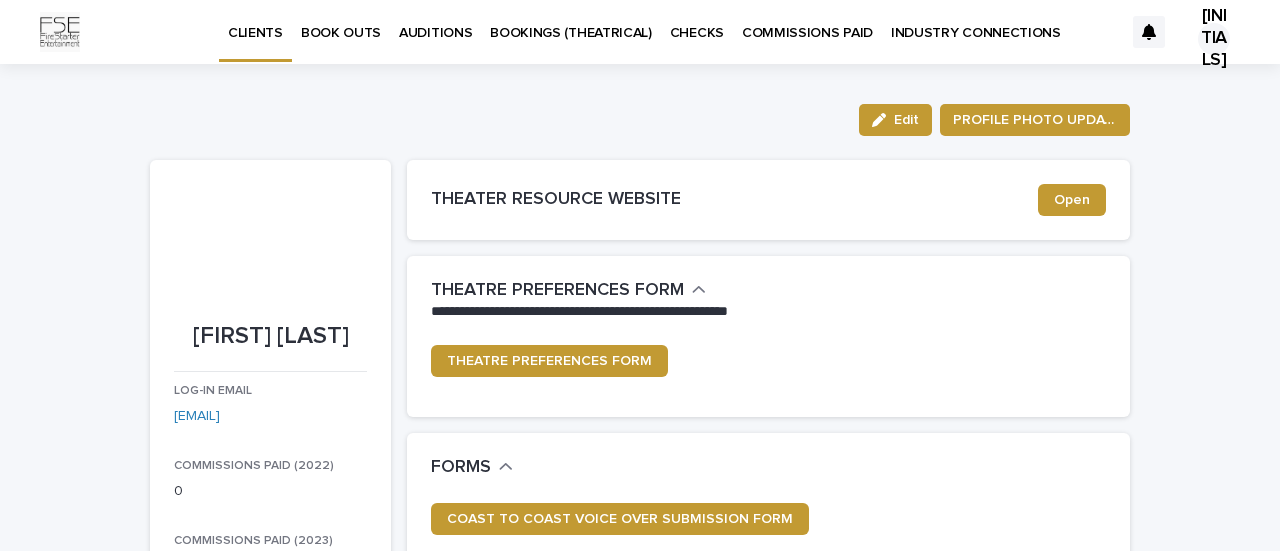 click on "COMMISSIONS PAID" at bounding box center (807, 21) 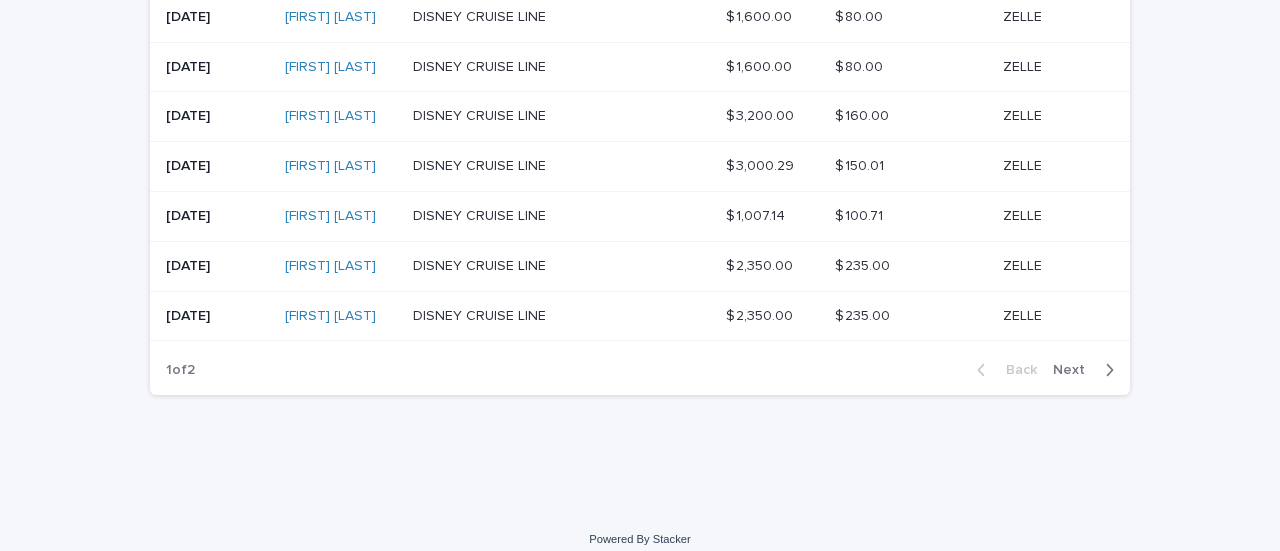 scroll, scrollTop: 565, scrollLeft: 0, axis: vertical 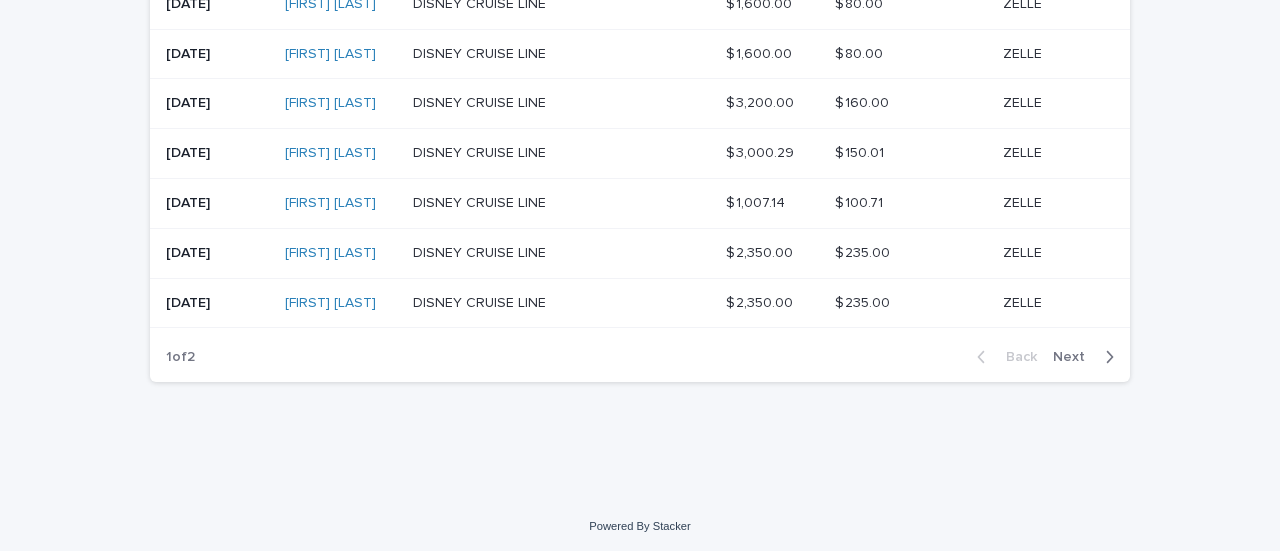 click on "Next" at bounding box center (1075, 357) 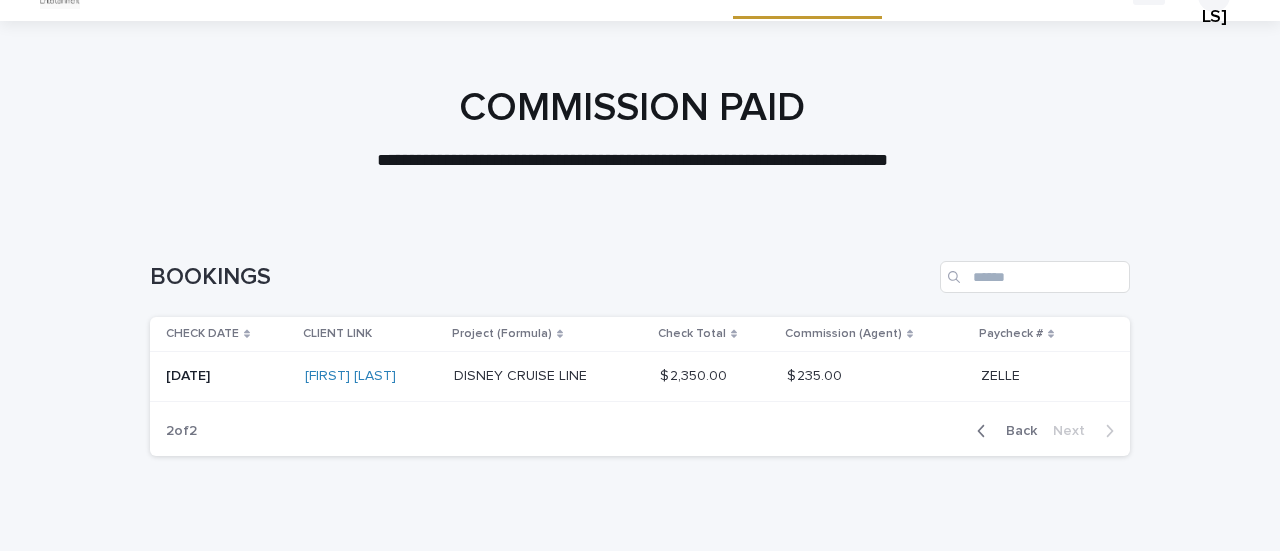 scroll, scrollTop: 0, scrollLeft: 0, axis: both 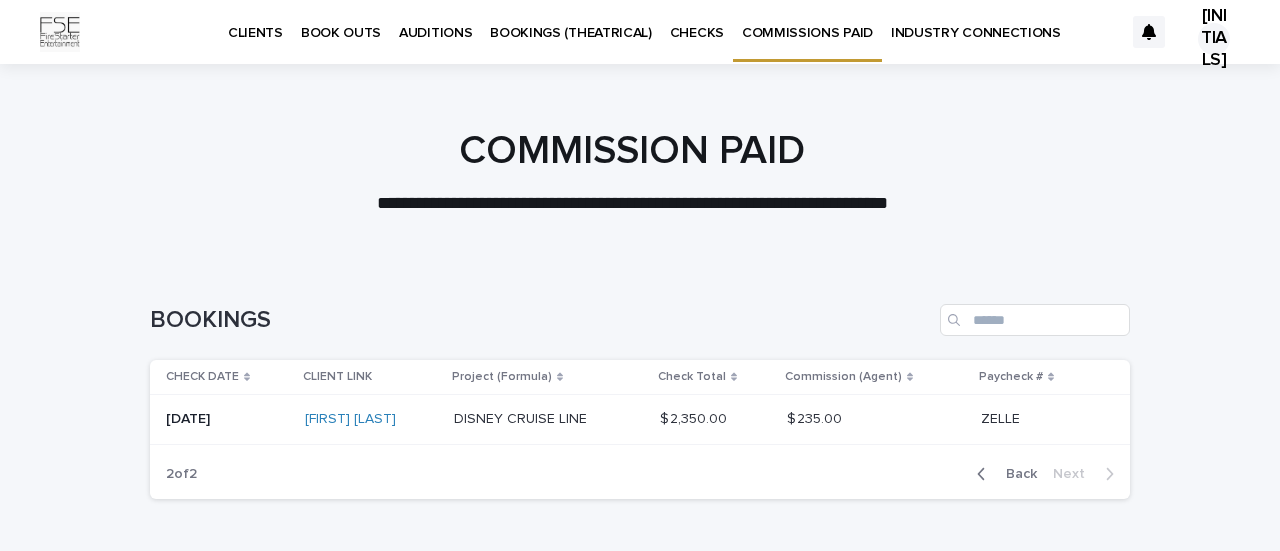click on "BOOK OUTS" at bounding box center (341, 21) 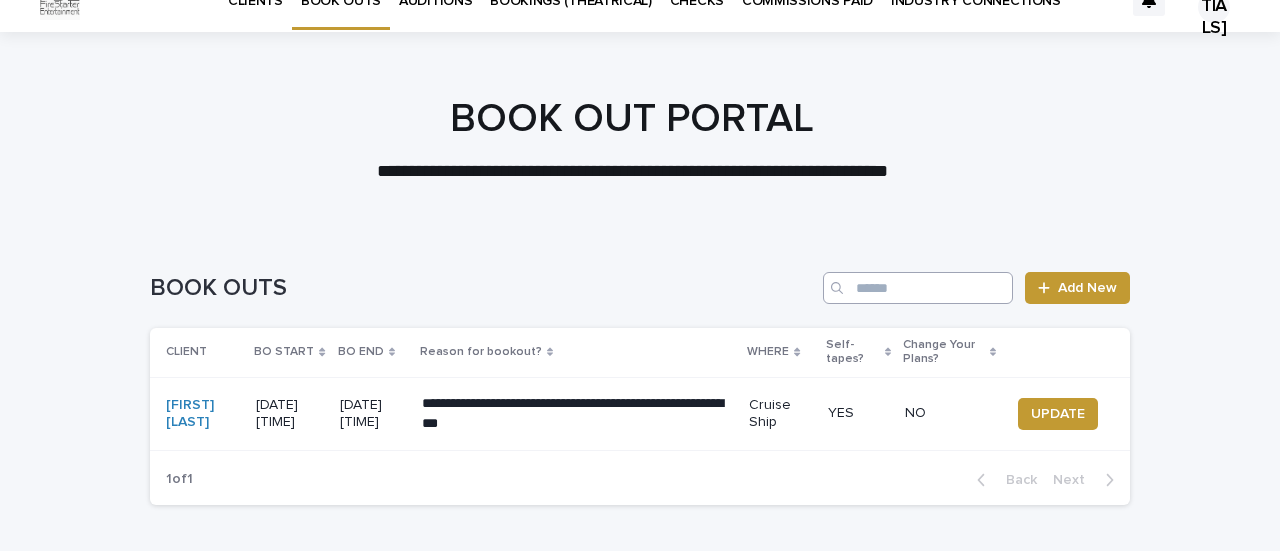 scroll, scrollTop: 0, scrollLeft: 0, axis: both 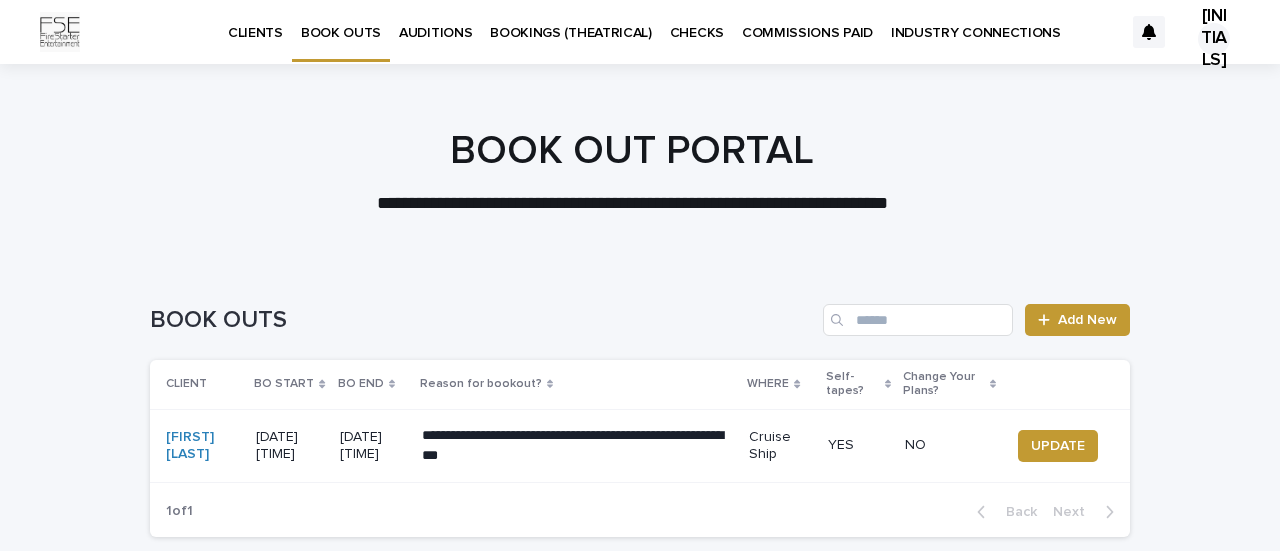 click on "INDUSTRY CONNECTIONS" at bounding box center [976, 21] 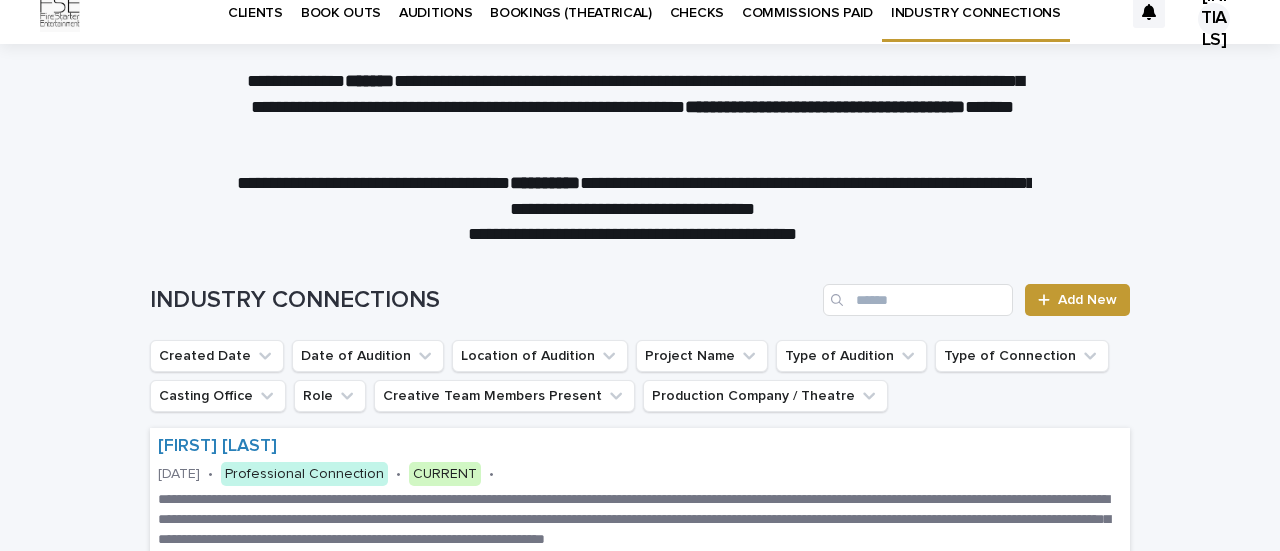 scroll, scrollTop: 0, scrollLeft: 0, axis: both 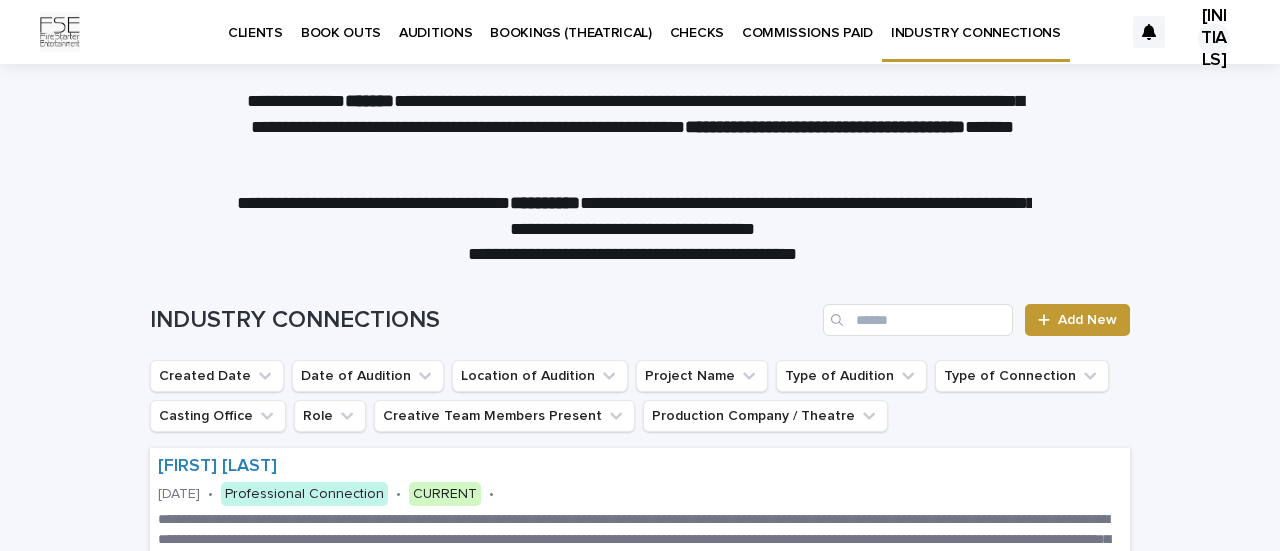 click on "COMMISSIONS PAID" at bounding box center (807, 21) 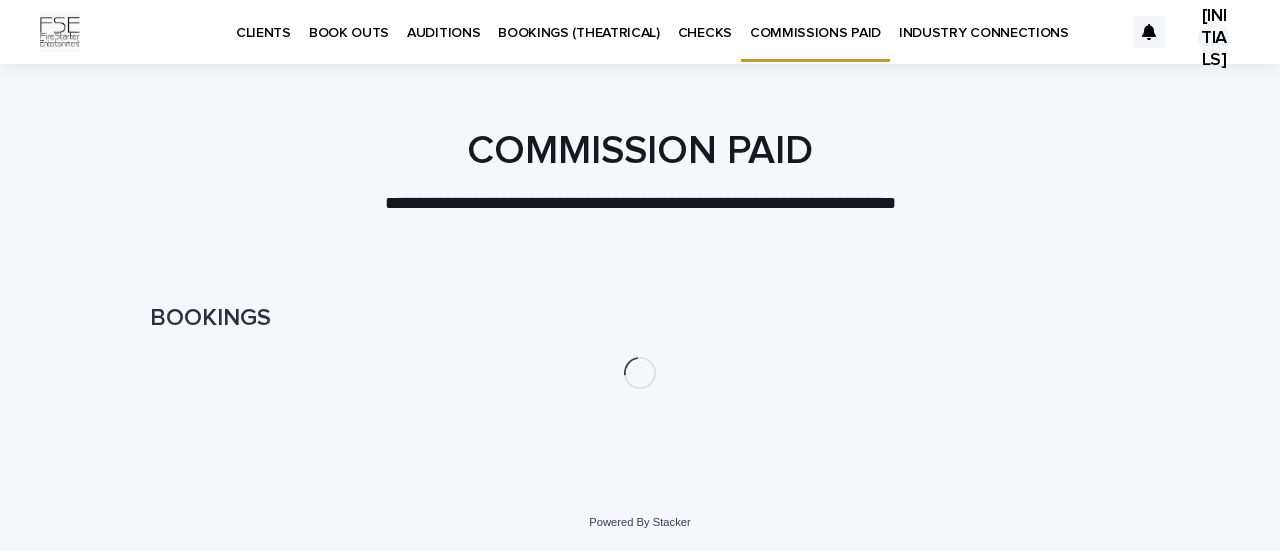 click on "CHECKS" at bounding box center [705, 31] 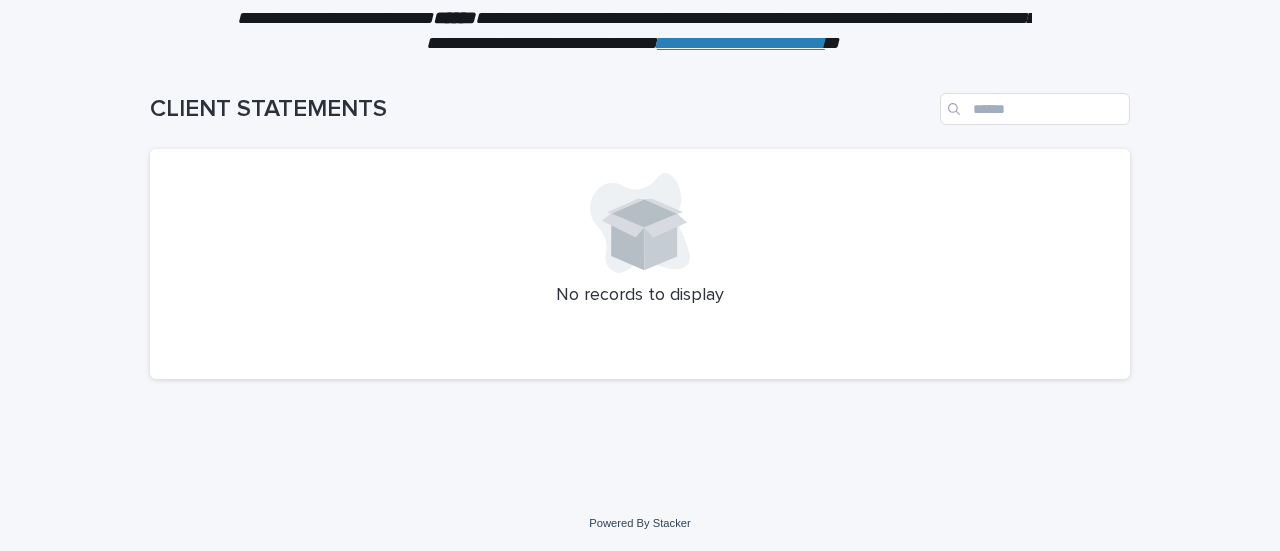 scroll, scrollTop: 0, scrollLeft: 0, axis: both 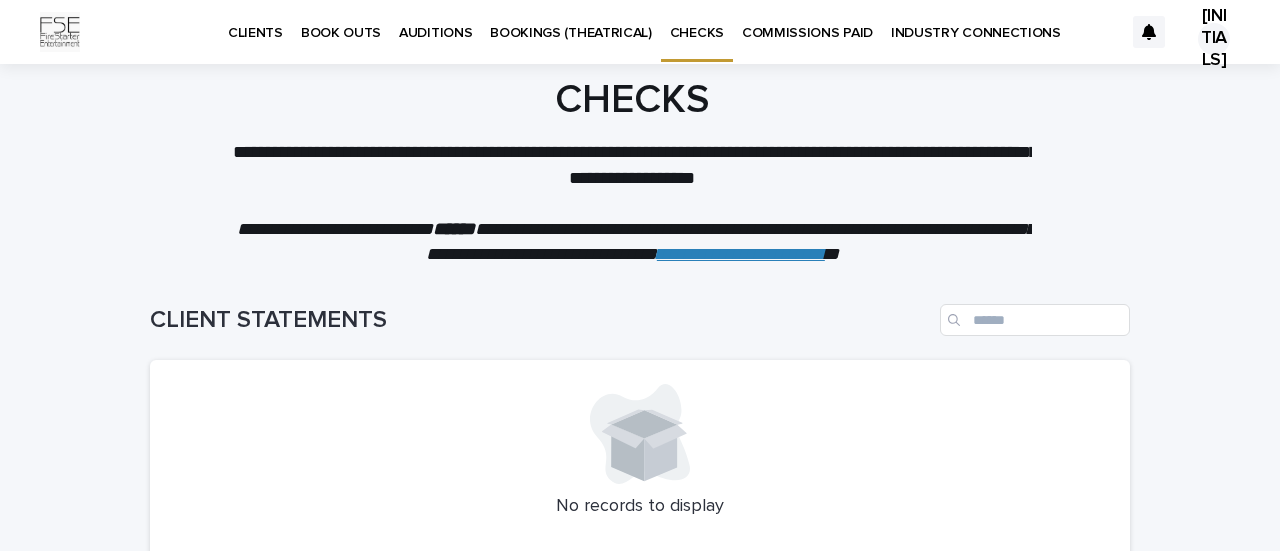 click on "BOOKINGS  (THEATRICAL)" at bounding box center [571, 21] 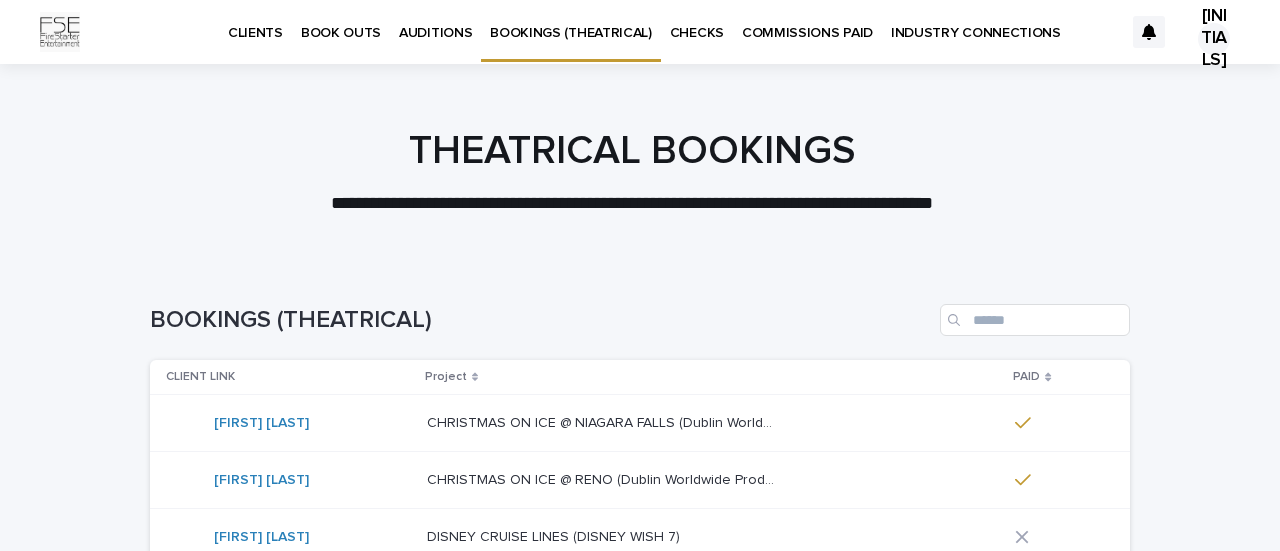 scroll, scrollTop: 240, scrollLeft: 0, axis: vertical 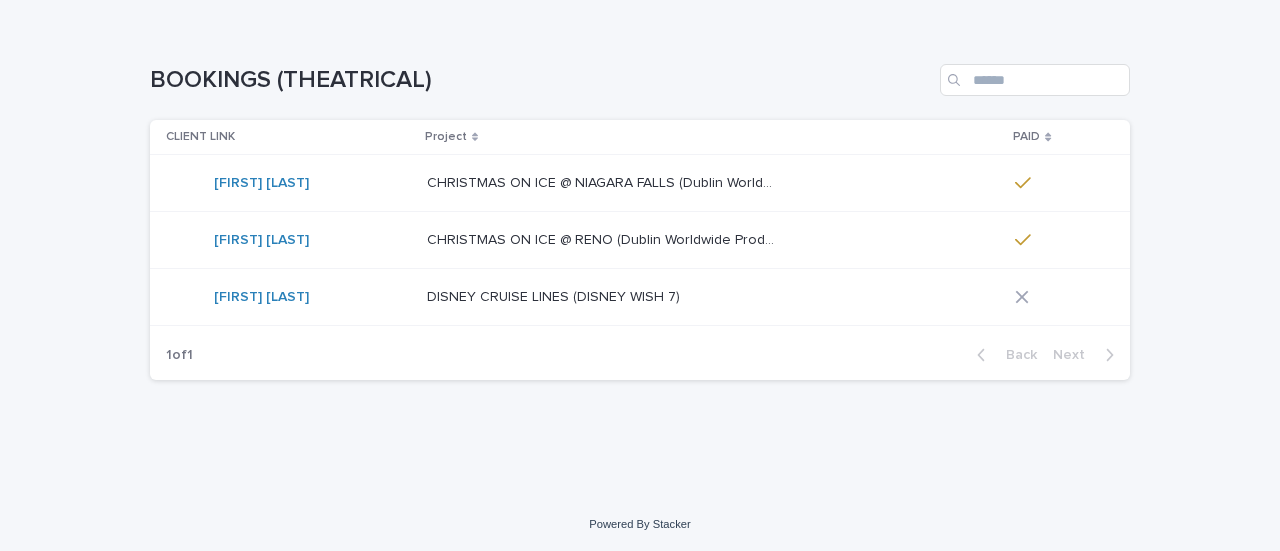 click 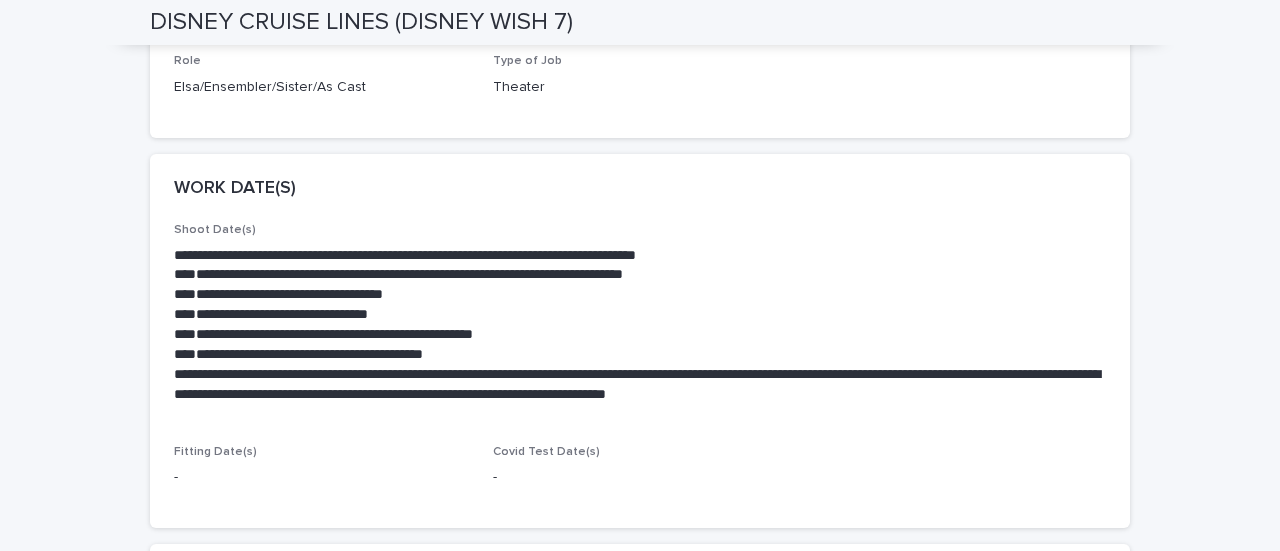 scroll, scrollTop: 513, scrollLeft: 0, axis: vertical 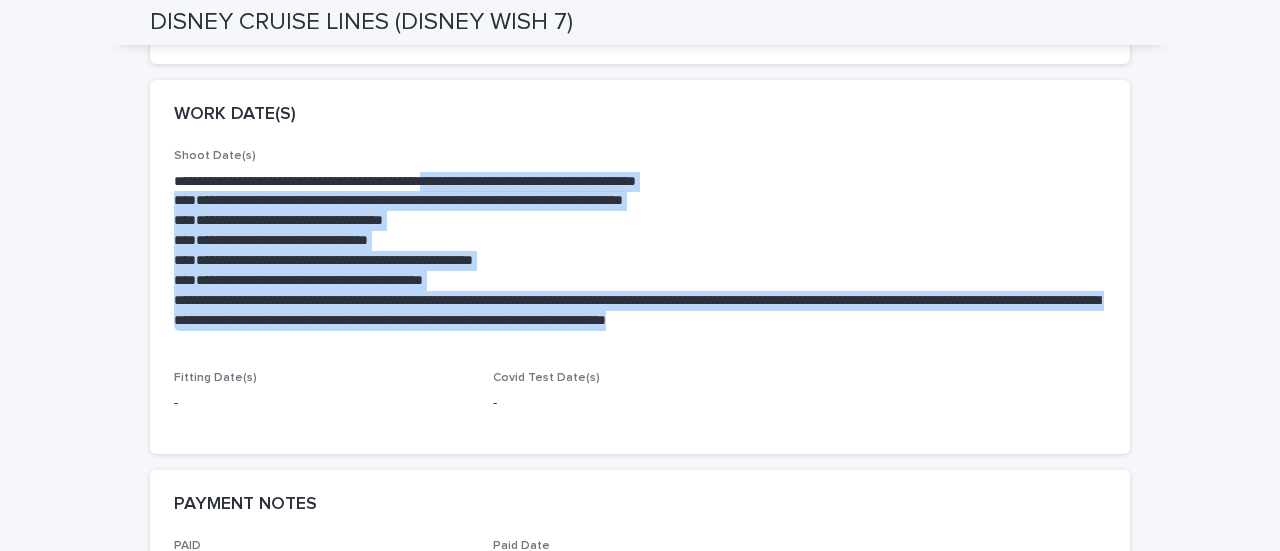 drag, startPoint x: 510, startPoint y: 174, endPoint x: 898, endPoint y: 319, distance: 414.2089 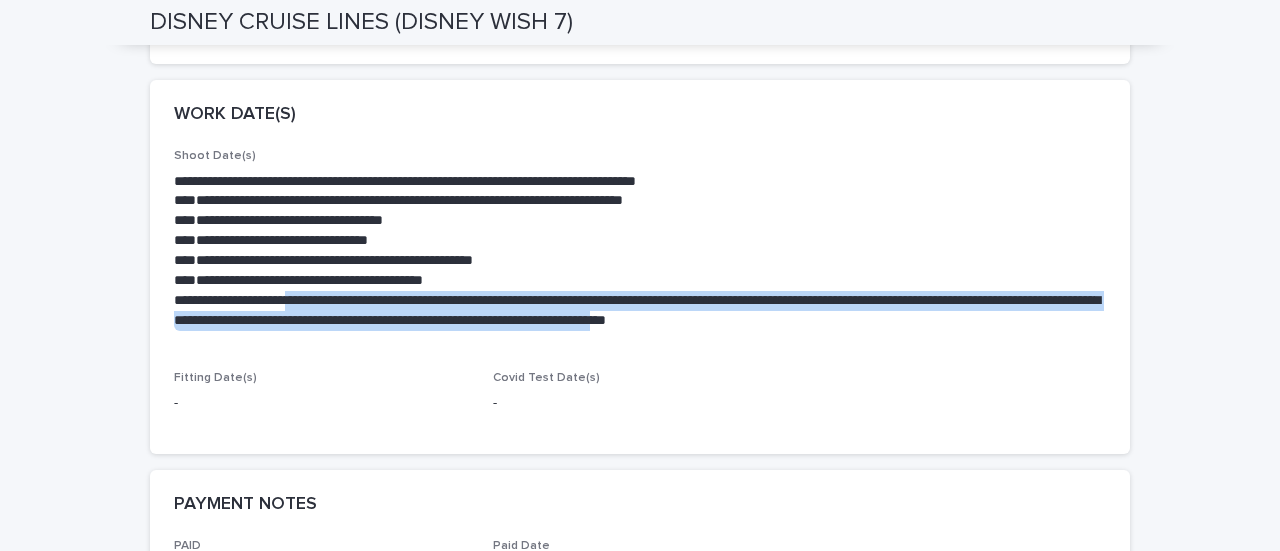 drag, startPoint x: 304, startPoint y: 294, endPoint x: 871, endPoint y: 333, distance: 568.33966 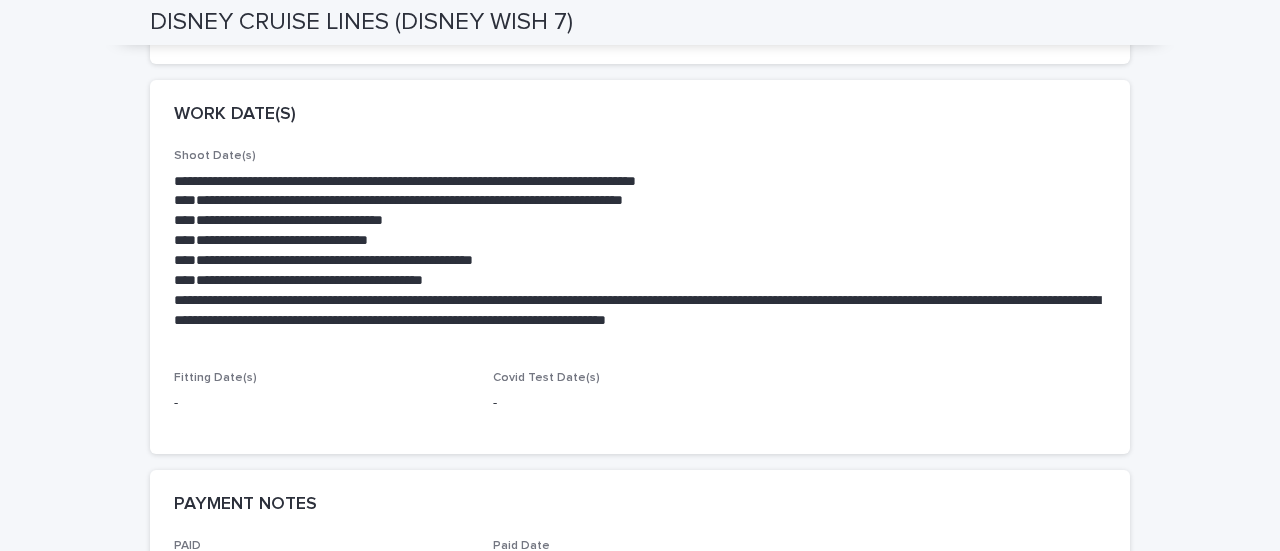 scroll, scrollTop: 556, scrollLeft: 0, axis: vertical 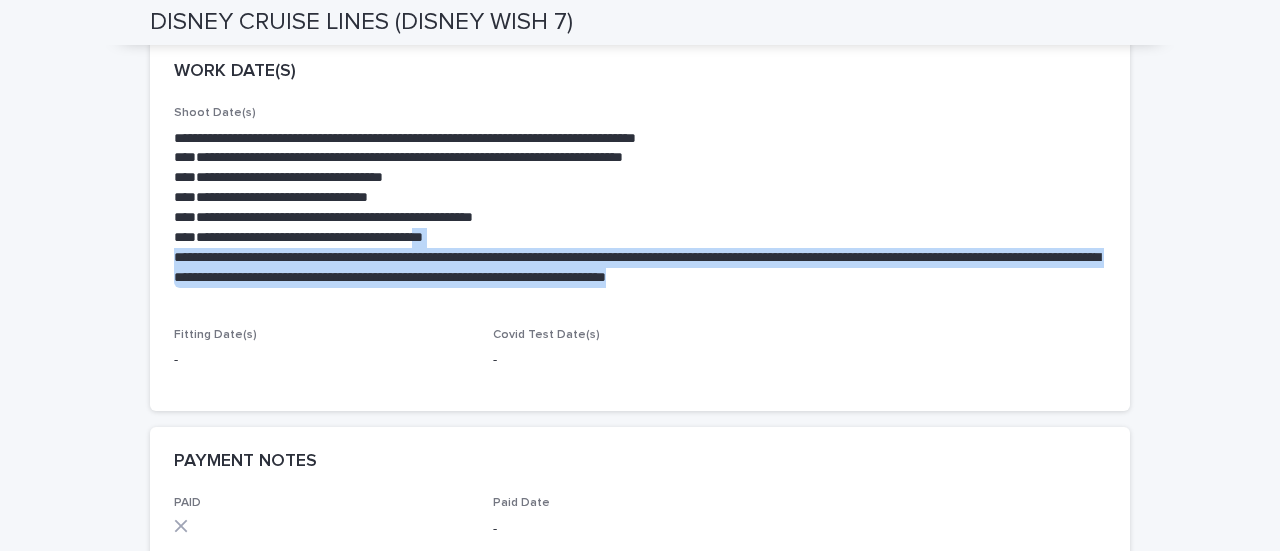 drag, startPoint x: 450, startPoint y: 236, endPoint x: 947, endPoint y: 289, distance: 499.81796 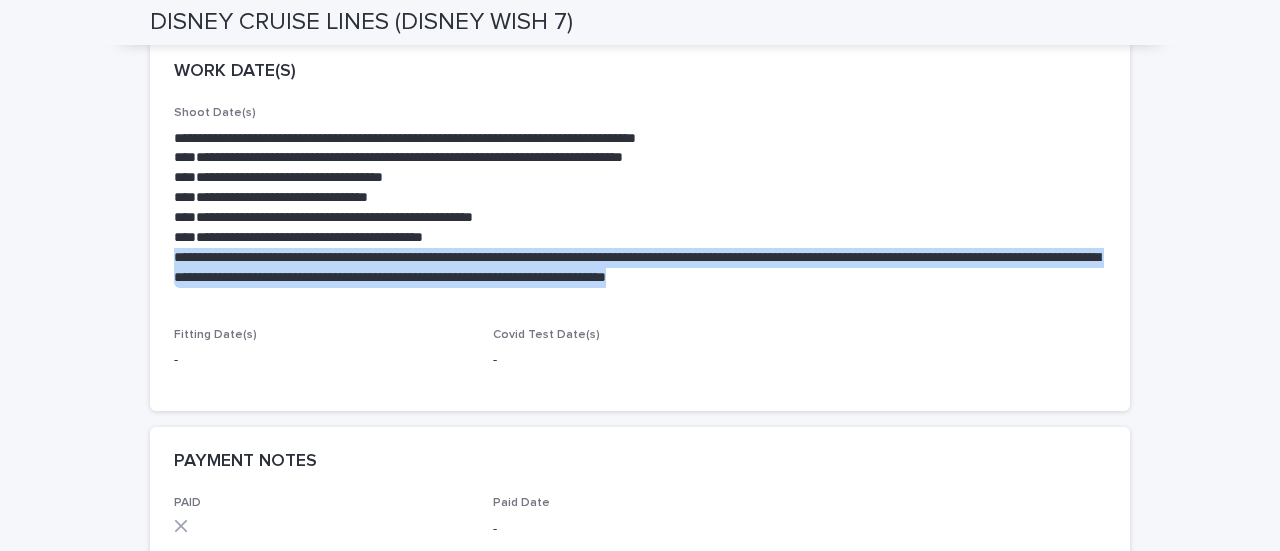 drag, startPoint x: 947, startPoint y: 289, endPoint x: 644, endPoint y: 235, distance: 307.77426 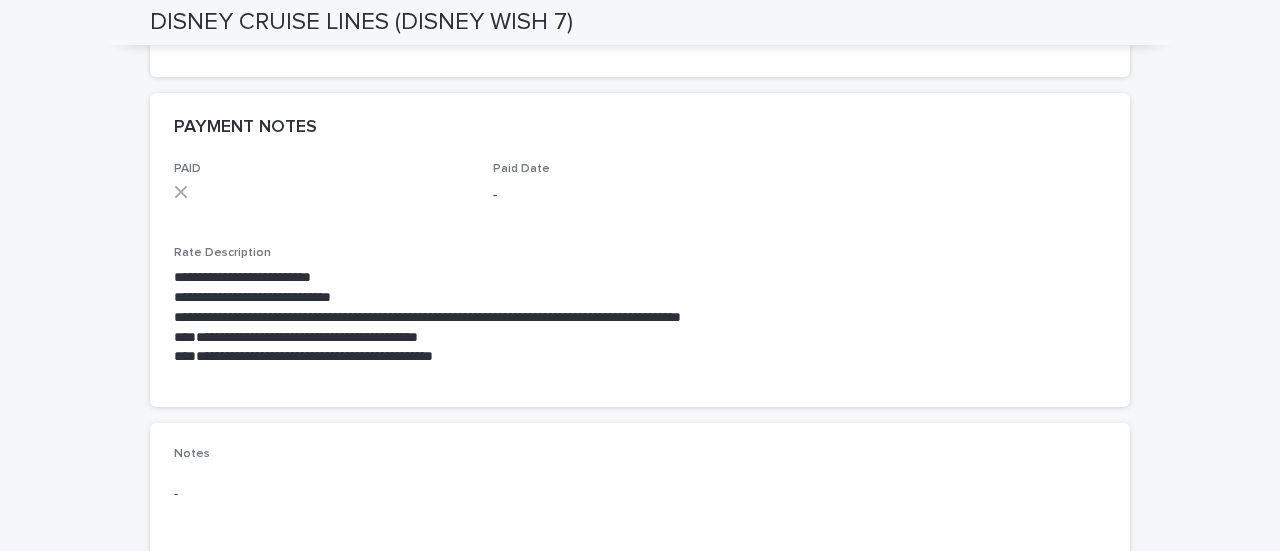 scroll, scrollTop: 922, scrollLeft: 0, axis: vertical 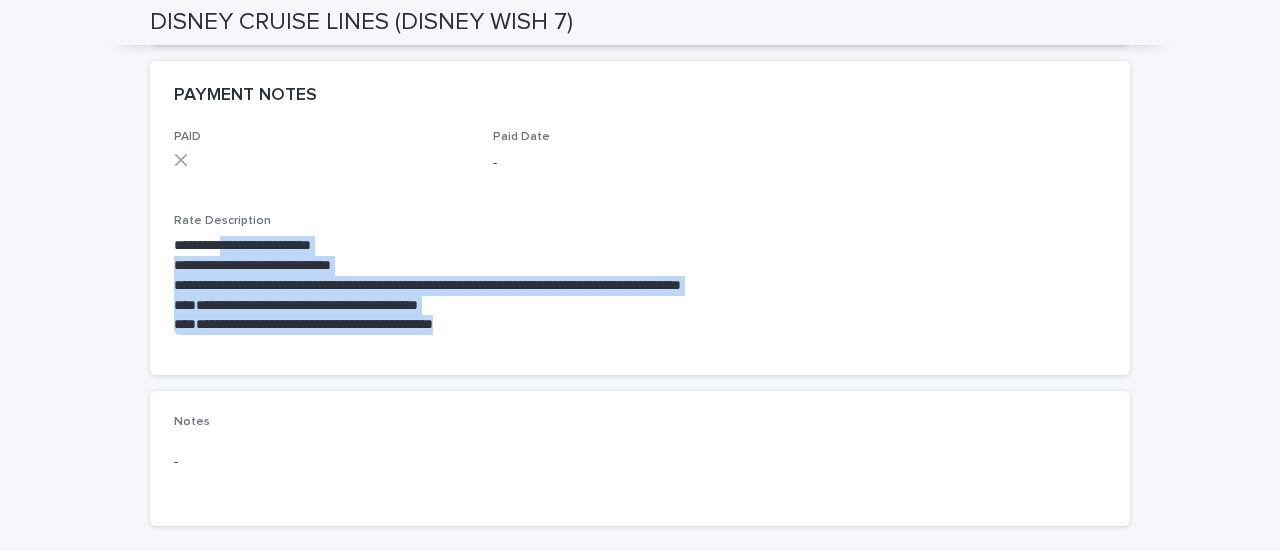 drag, startPoint x: 236, startPoint y: 239, endPoint x: 649, endPoint y: 355, distance: 428.98135 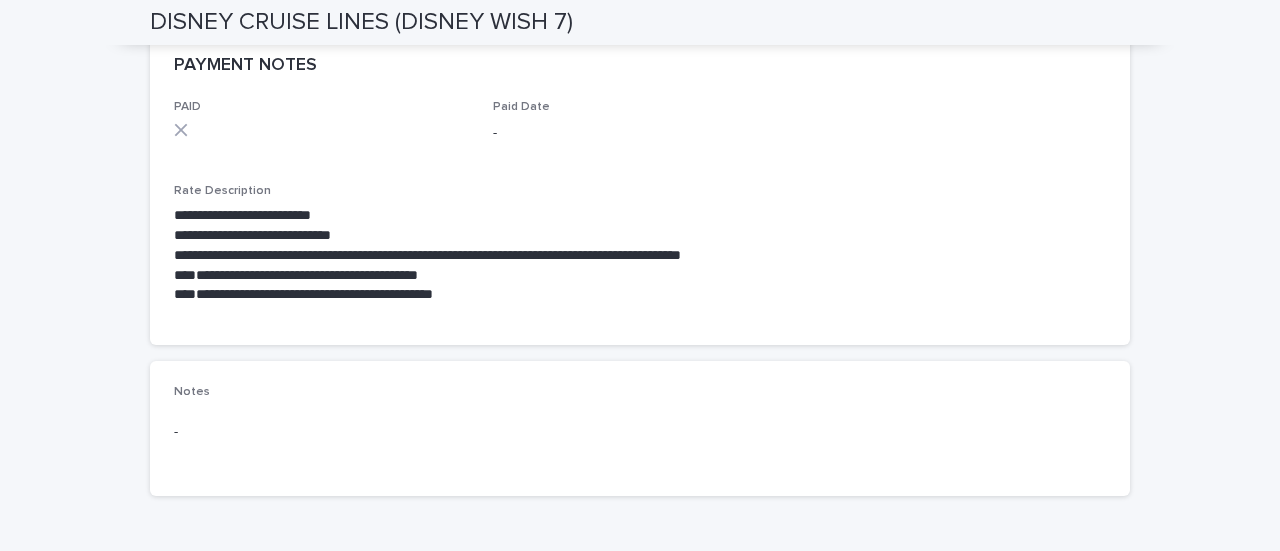scroll, scrollTop: 953, scrollLeft: 0, axis: vertical 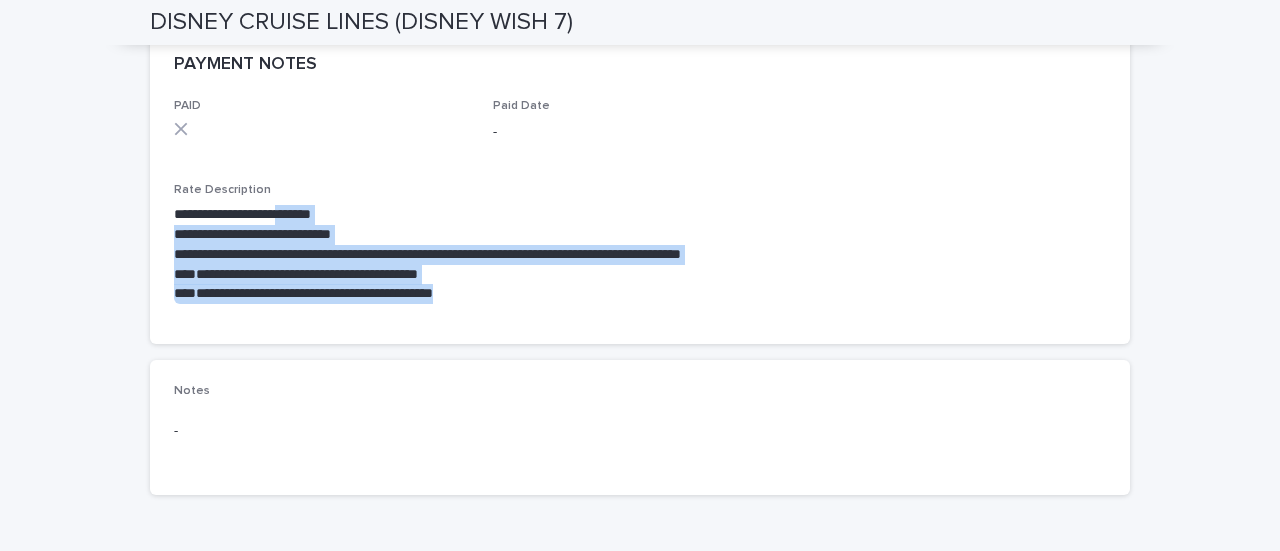 drag, startPoint x: 582, startPoint y: 299, endPoint x: 308, endPoint y: 217, distance: 286.007 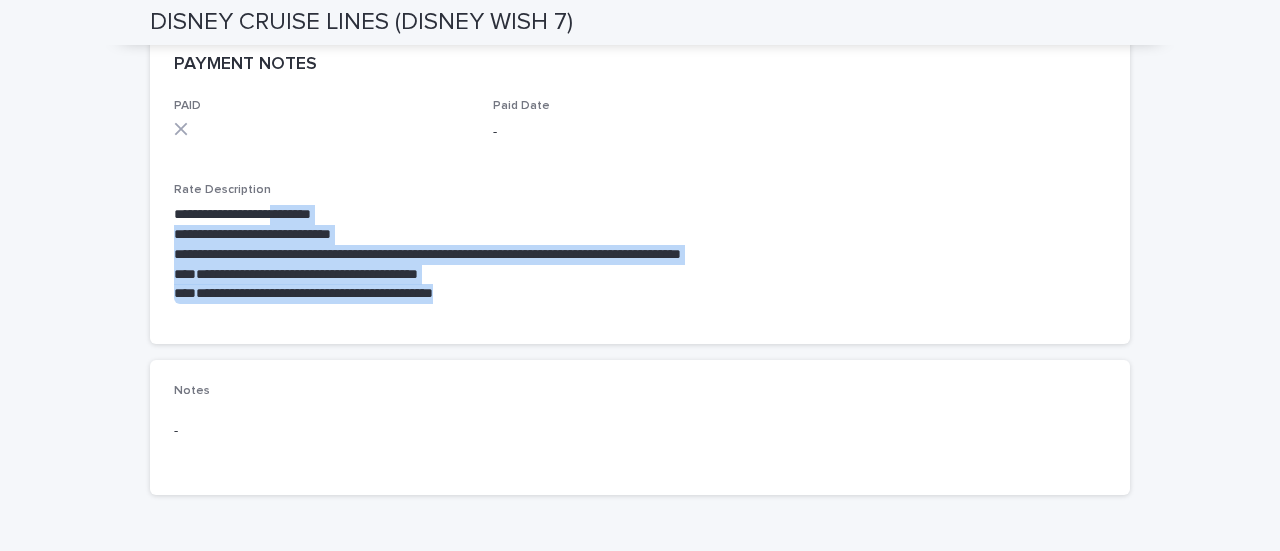 drag, startPoint x: 308, startPoint y: 217, endPoint x: 594, endPoint y: 305, distance: 299.23236 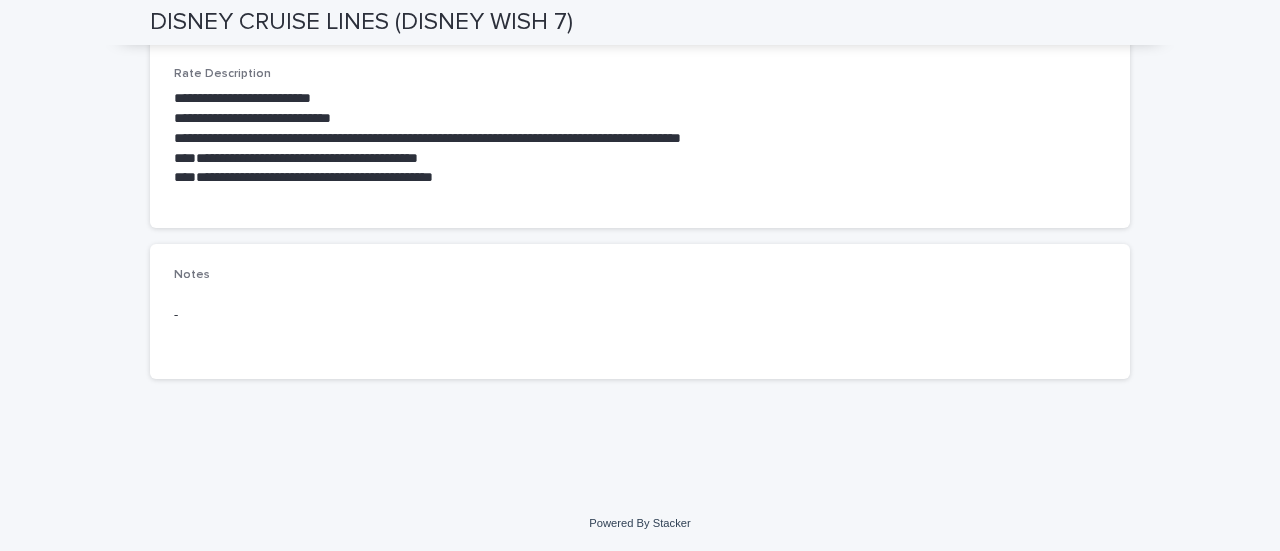 scroll, scrollTop: 0, scrollLeft: 0, axis: both 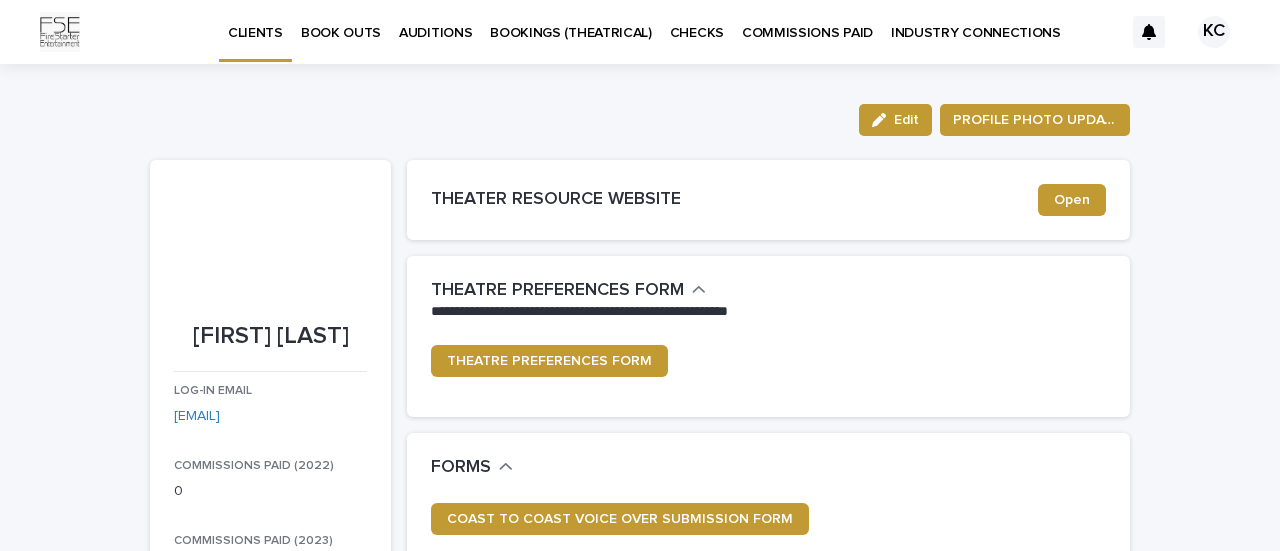 click on "CLIENTS" at bounding box center [255, 21] 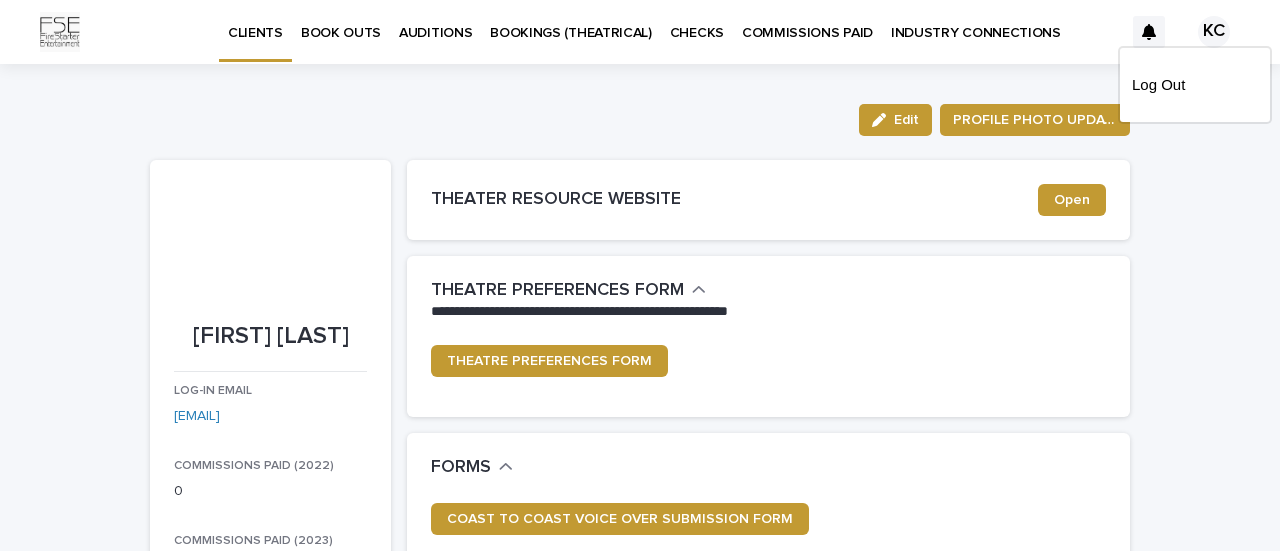 click on "Edit PROFILE PHOTO UPDATE" at bounding box center (640, 120) 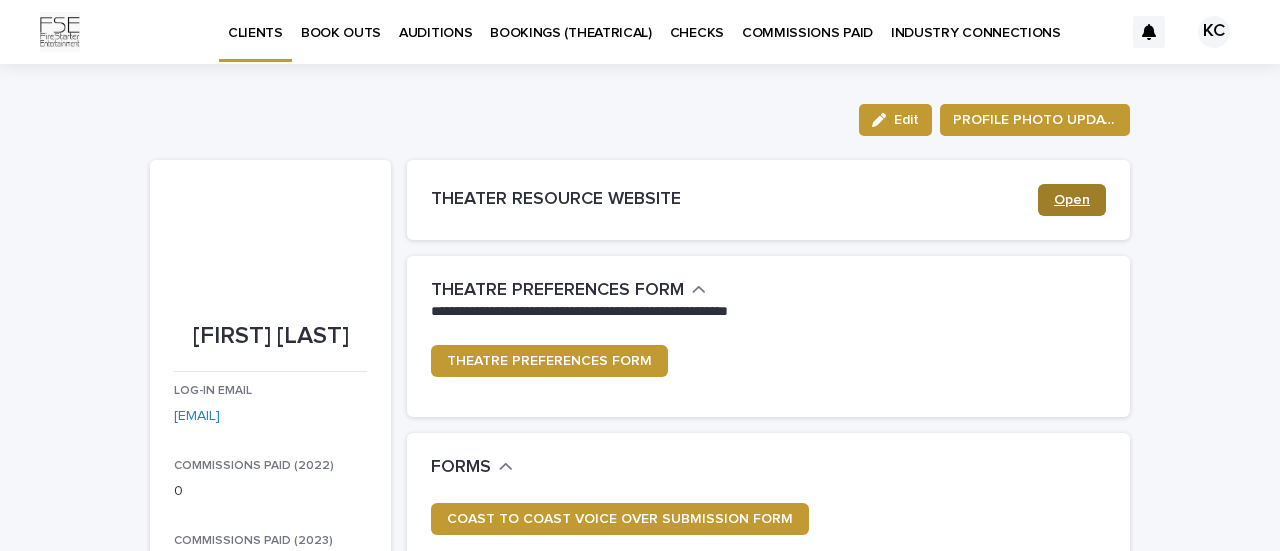 click on "Open" 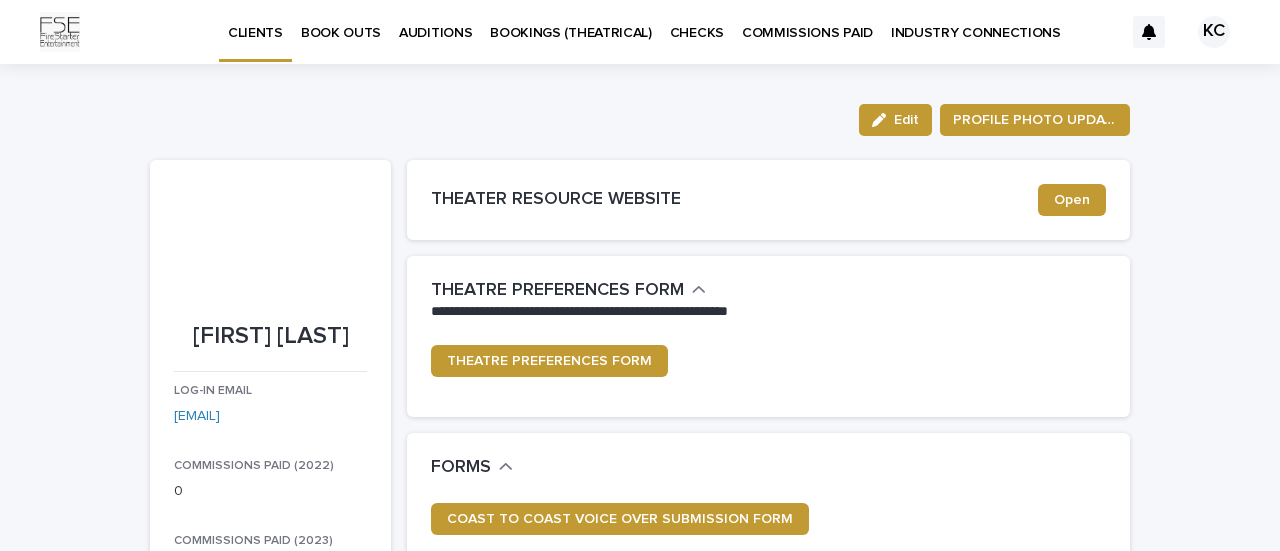 click on "CLIENTS BOOK OUTS AUDITIONS BOOKINGS  (THEATRICAL) CHECKS COMMISSIONS PAID INDUSTRY CONNECTIONS KC" at bounding box center (640, 32) 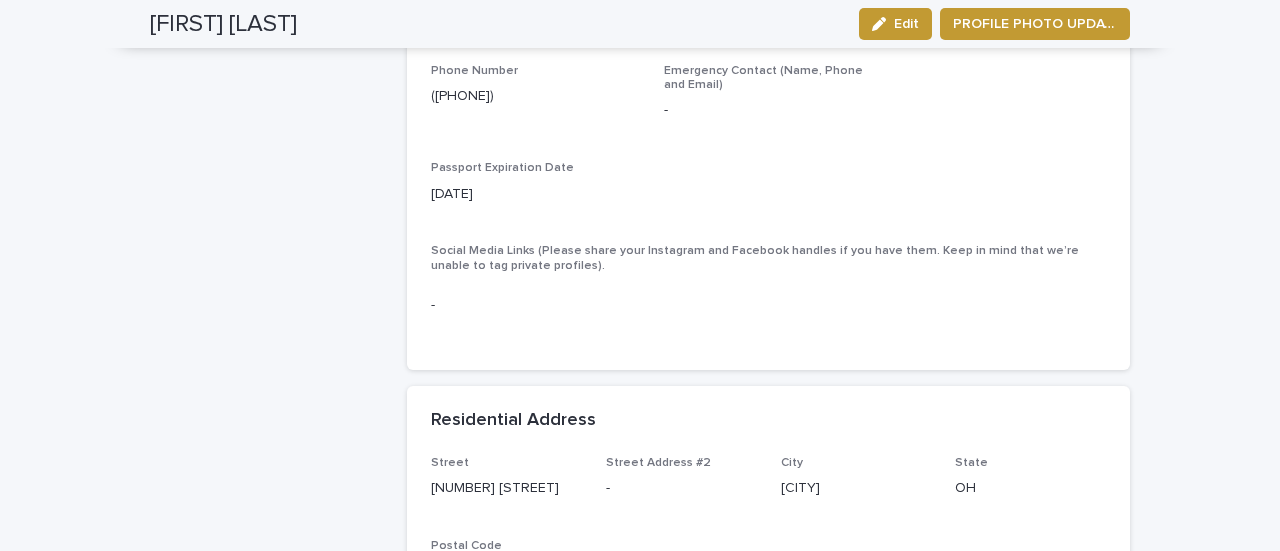 scroll, scrollTop: 1040, scrollLeft: 0, axis: vertical 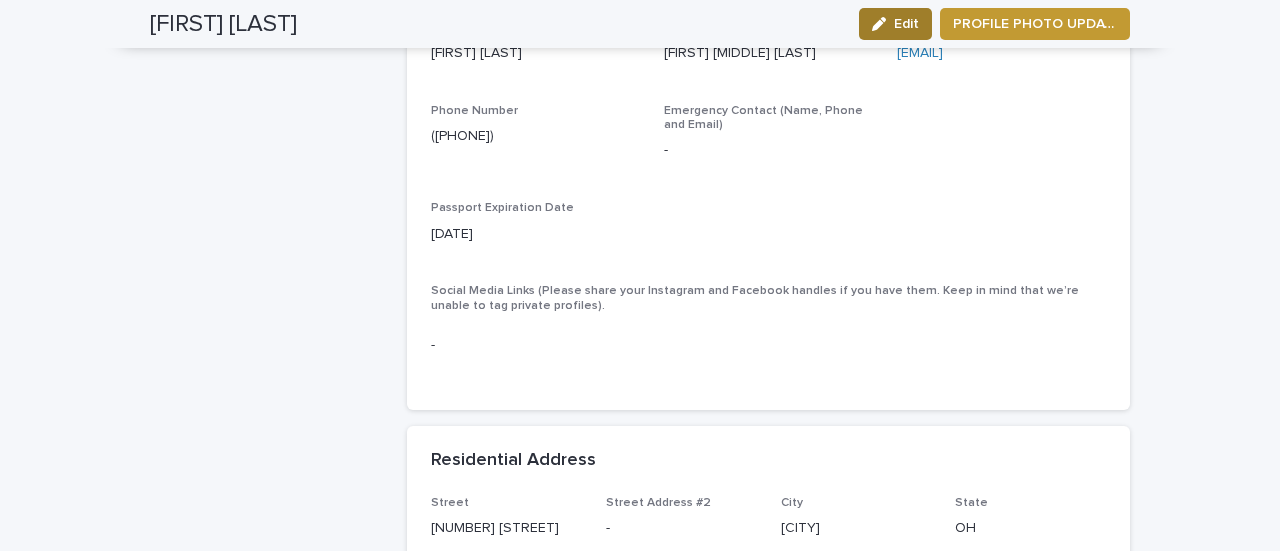 click on "Edit" at bounding box center (906, 24) 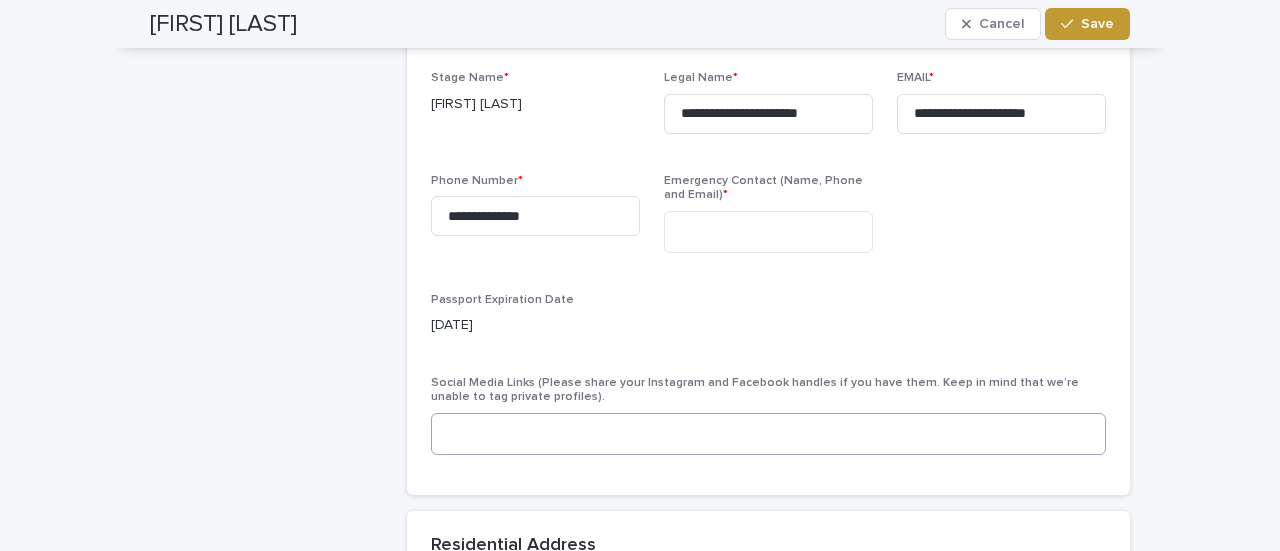 scroll, scrollTop: 1020, scrollLeft: 0, axis: vertical 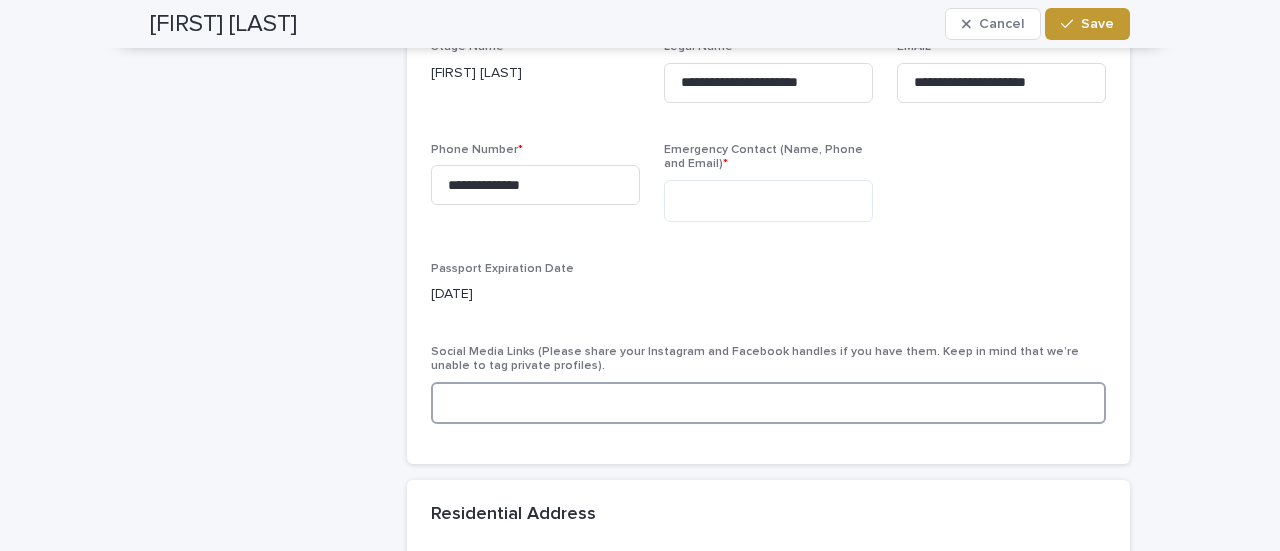 click at bounding box center (768, 403) 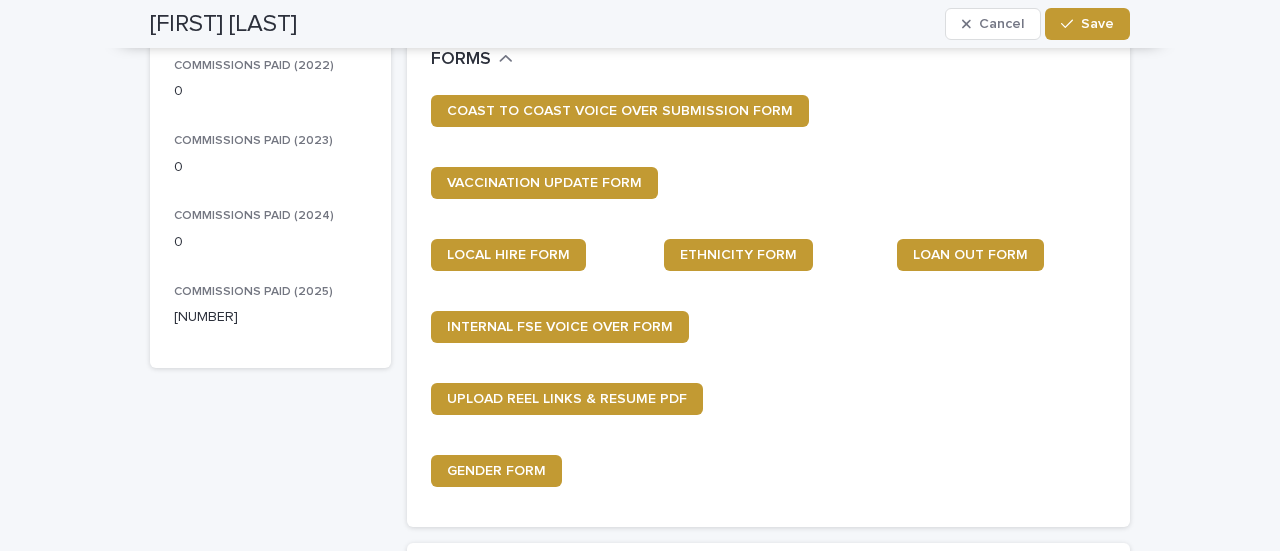 scroll, scrollTop: 462, scrollLeft: 0, axis: vertical 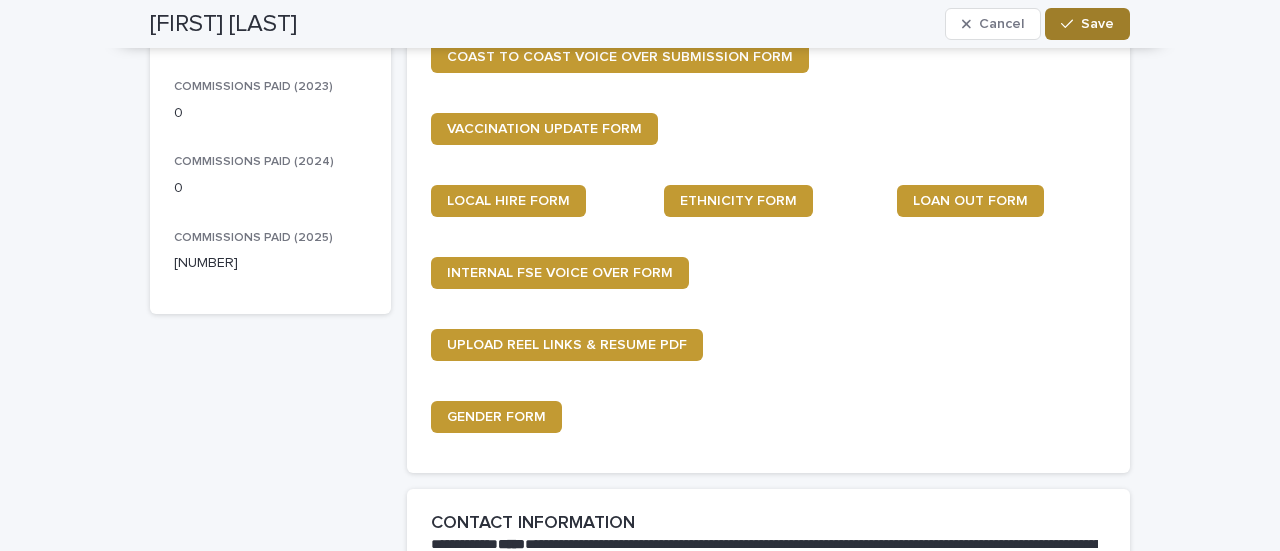type on "**********" 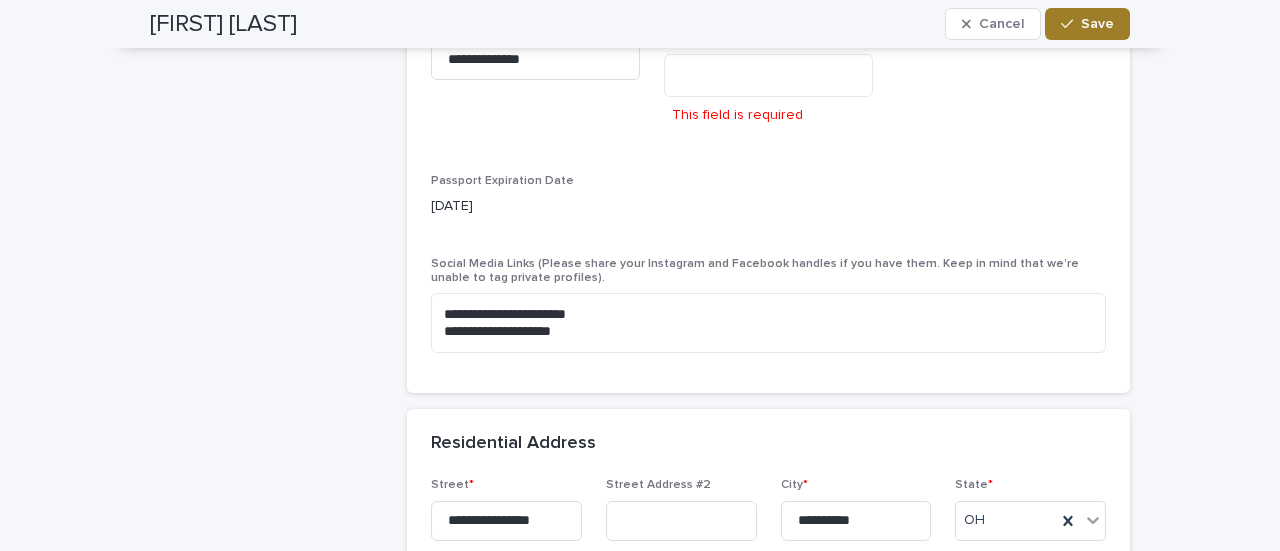 scroll, scrollTop: 1004, scrollLeft: 0, axis: vertical 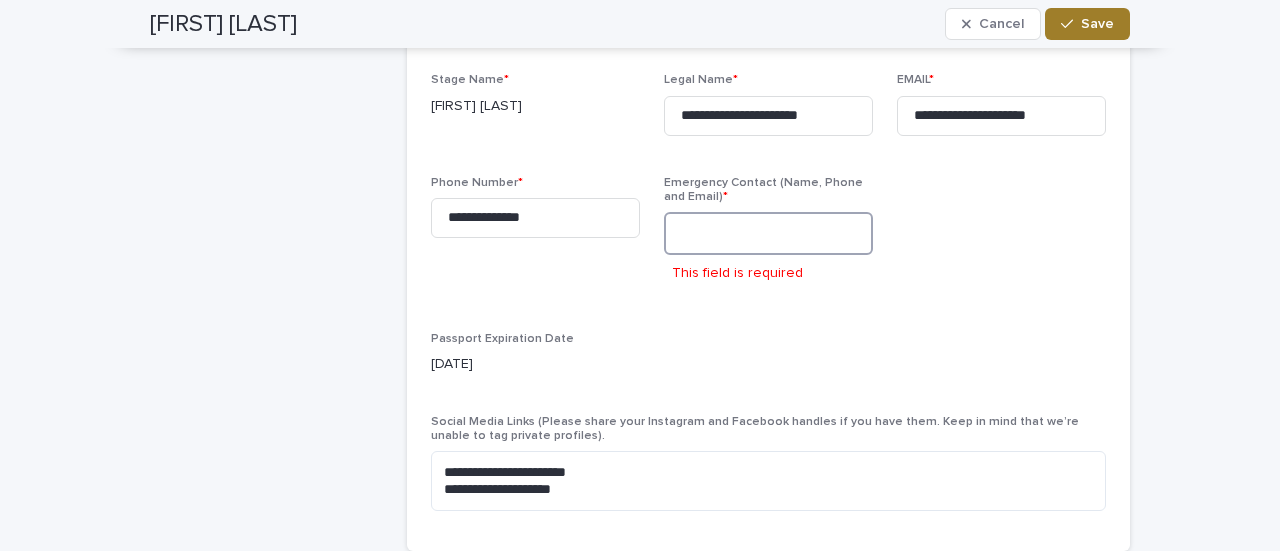 click at bounding box center [768, 233] 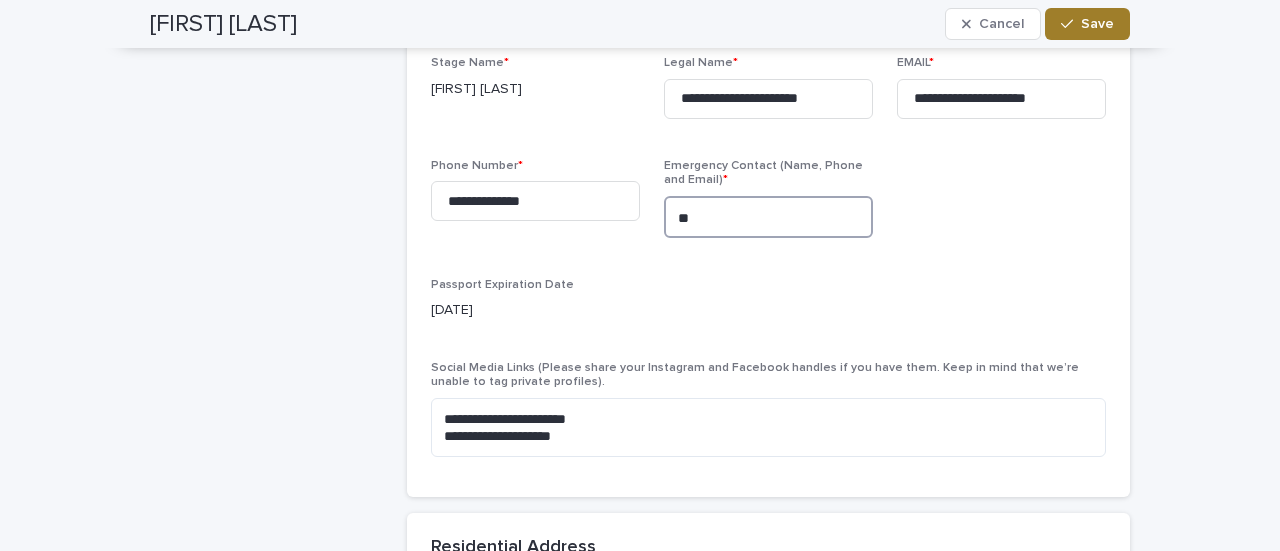 type on "*" 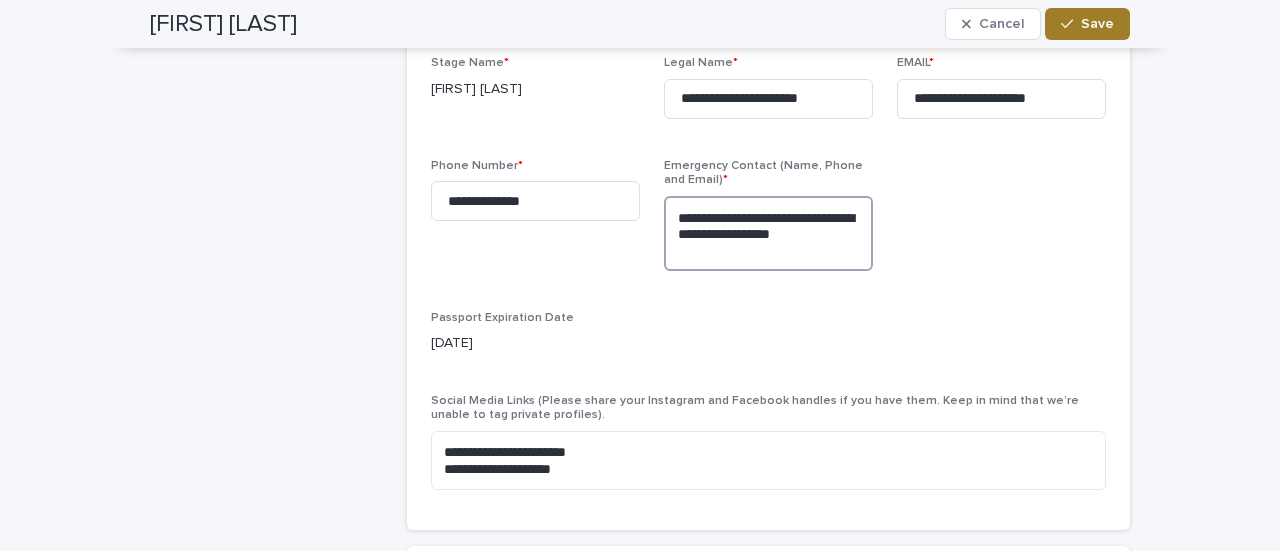 click on "**********" at bounding box center (768, 233) 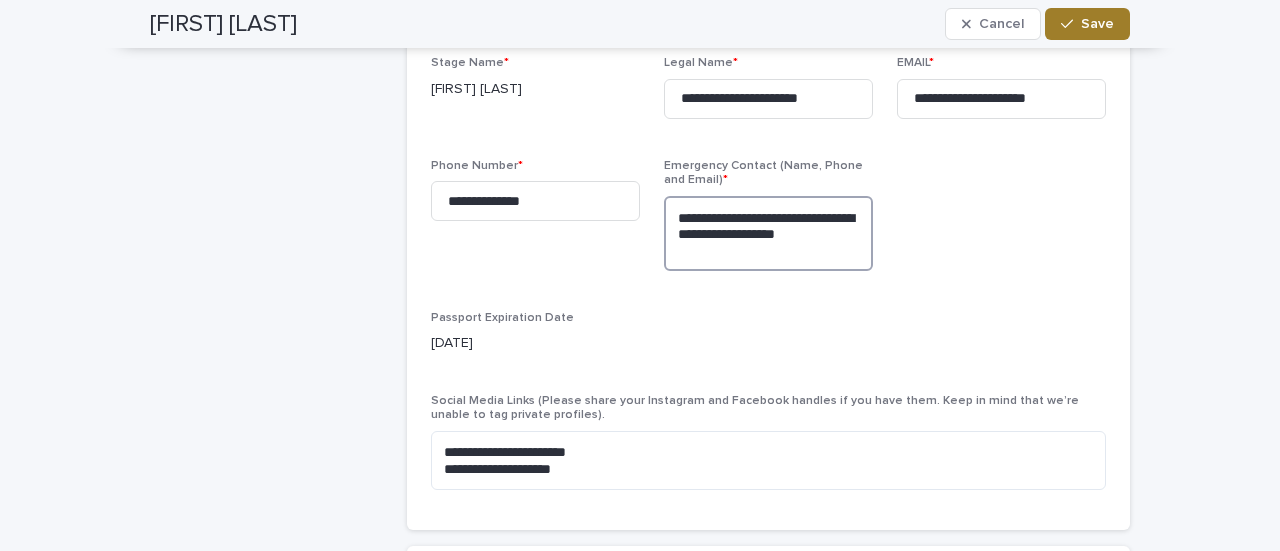click on "**********" at bounding box center (768, 233) 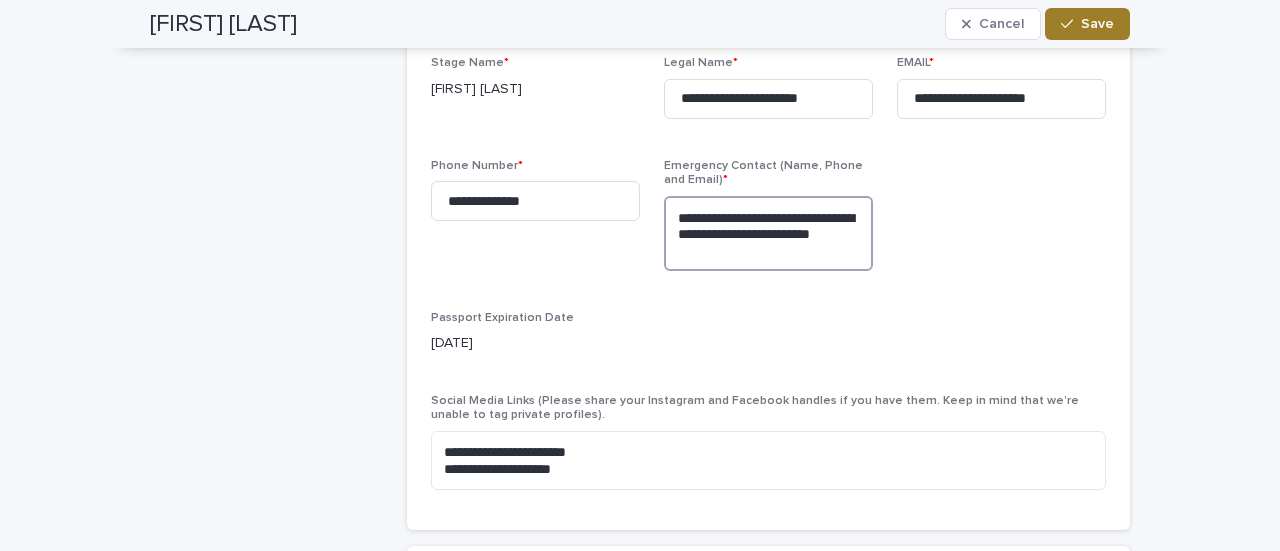 click on "**********" at bounding box center [768, 233] 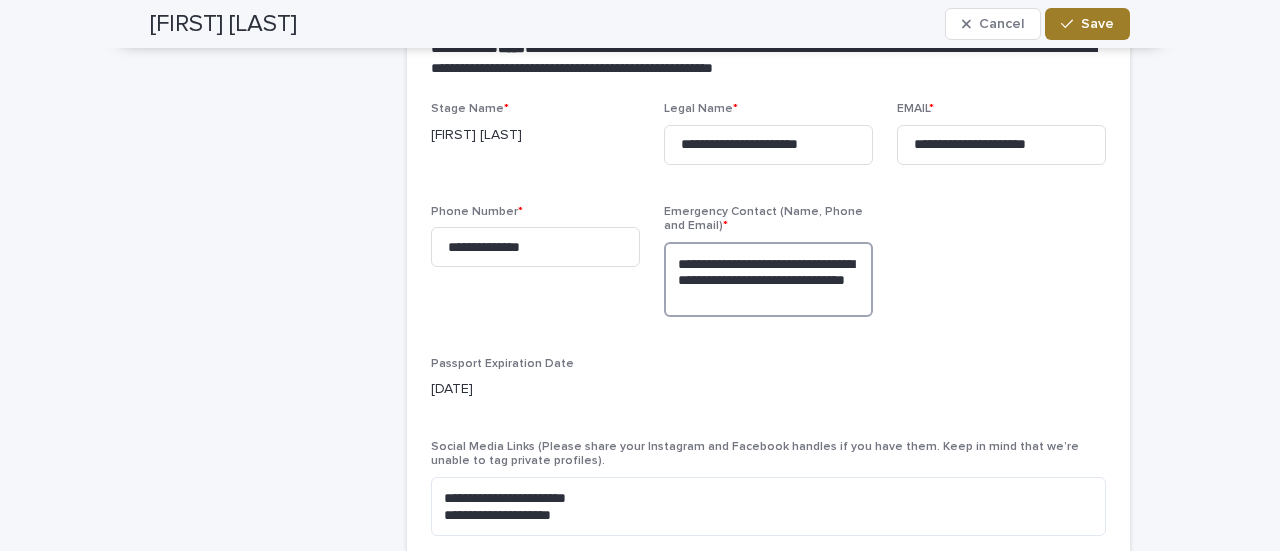 scroll, scrollTop: 920, scrollLeft: 0, axis: vertical 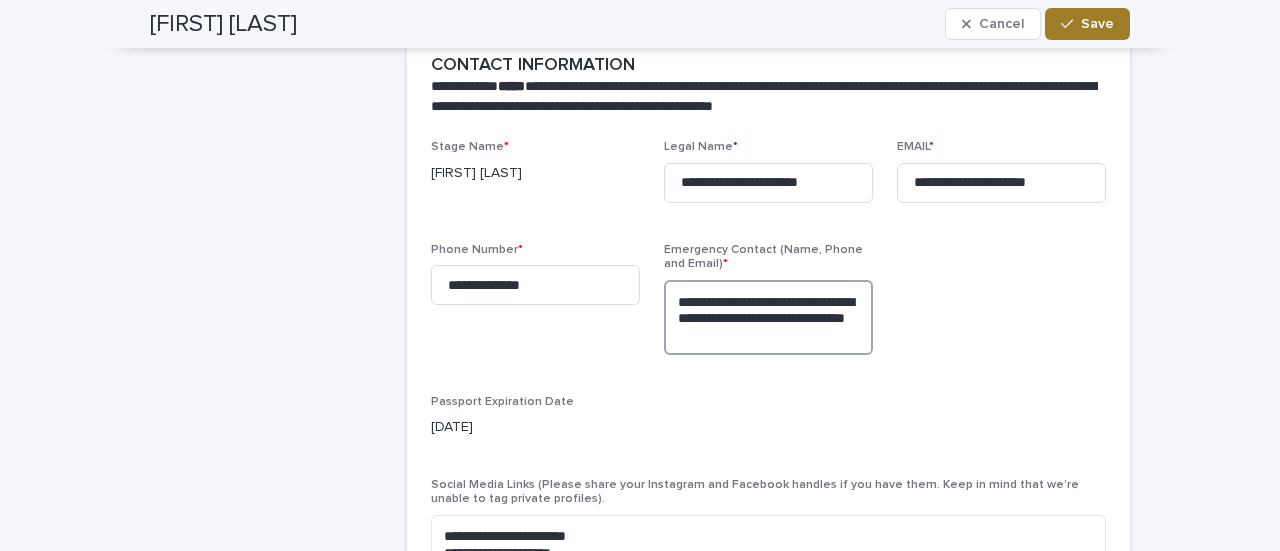 click on "**********" at bounding box center (768, 317) 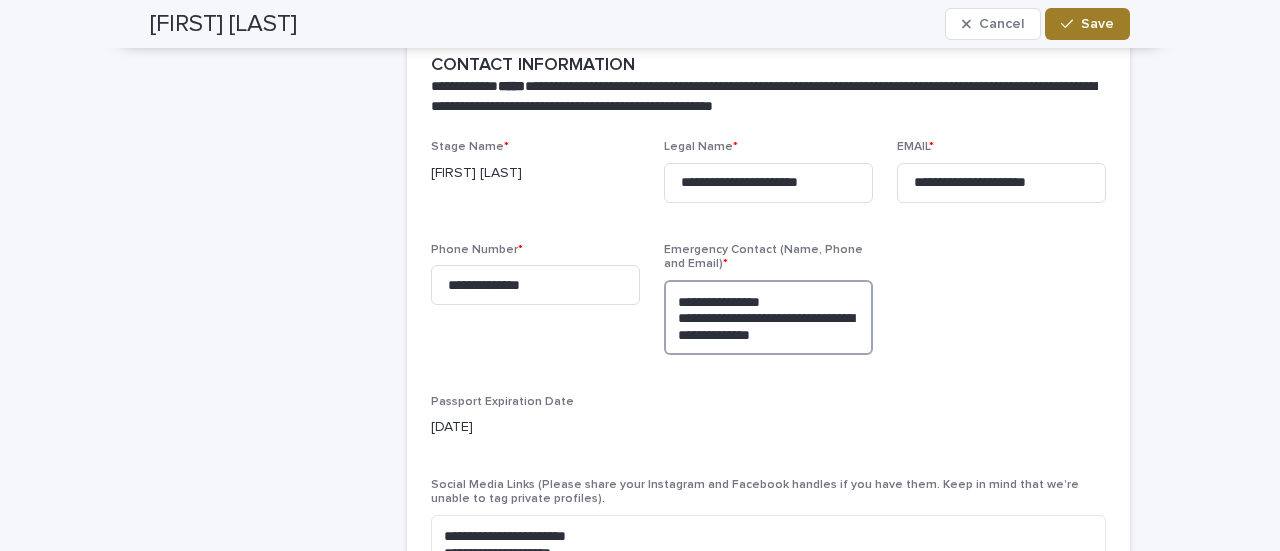 click on "**********" at bounding box center [768, 317] 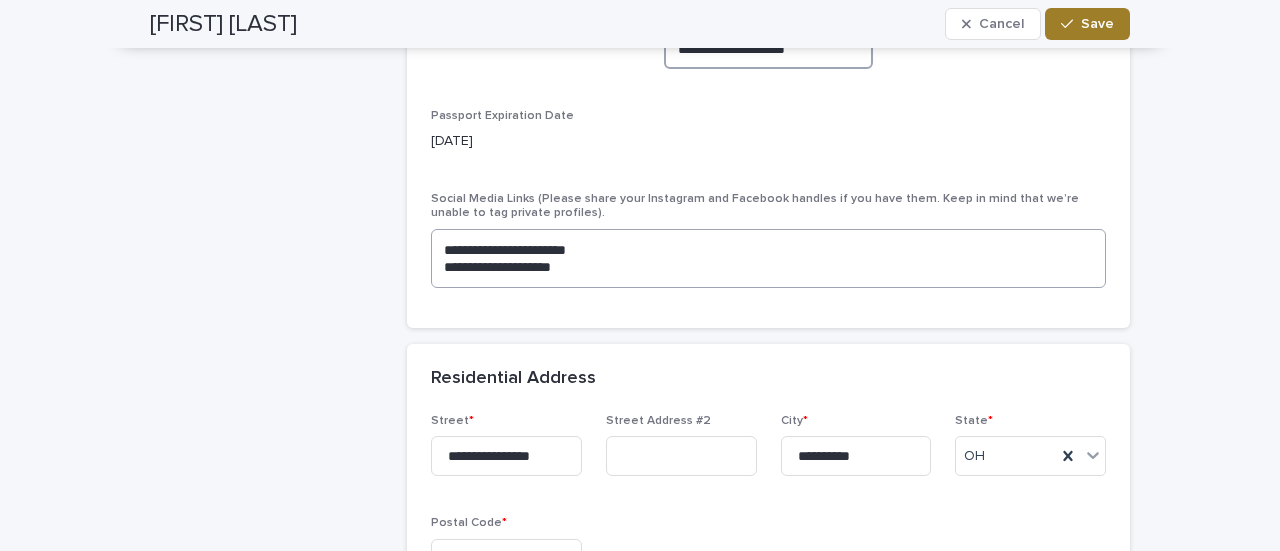 scroll, scrollTop: 1180, scrollLeft: 0, axis: vertical 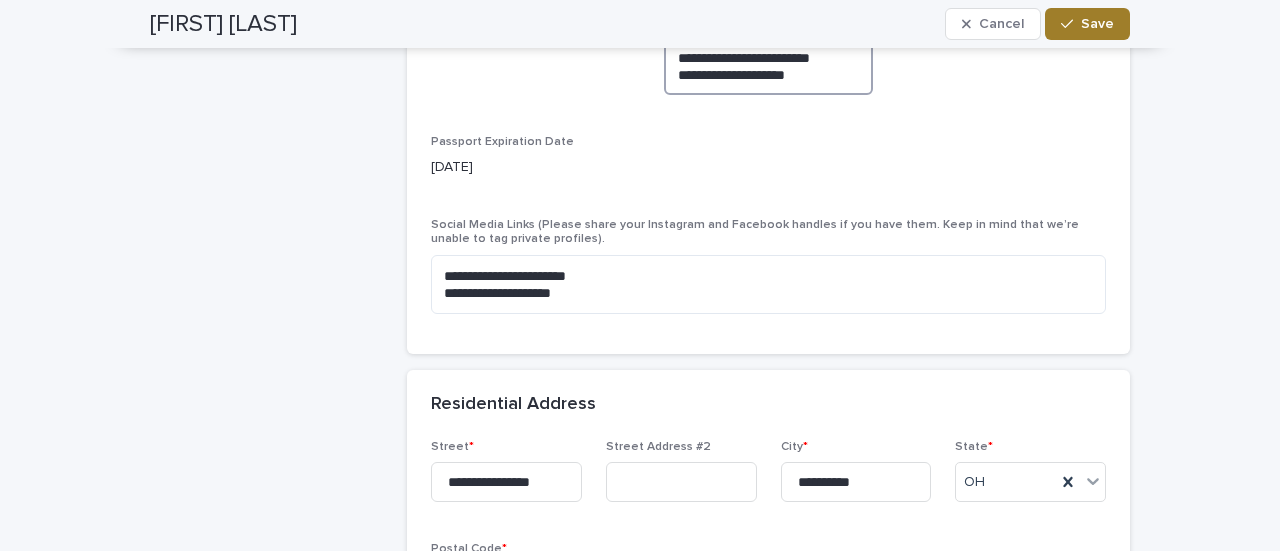 type on "**********" 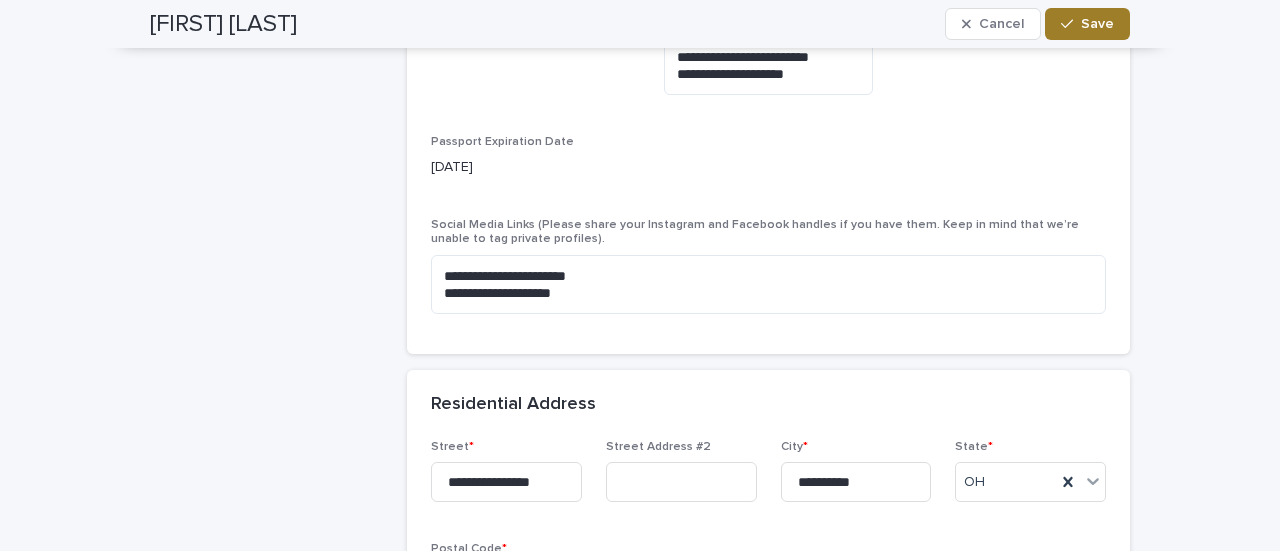 click at bounding box center [1071, 24] 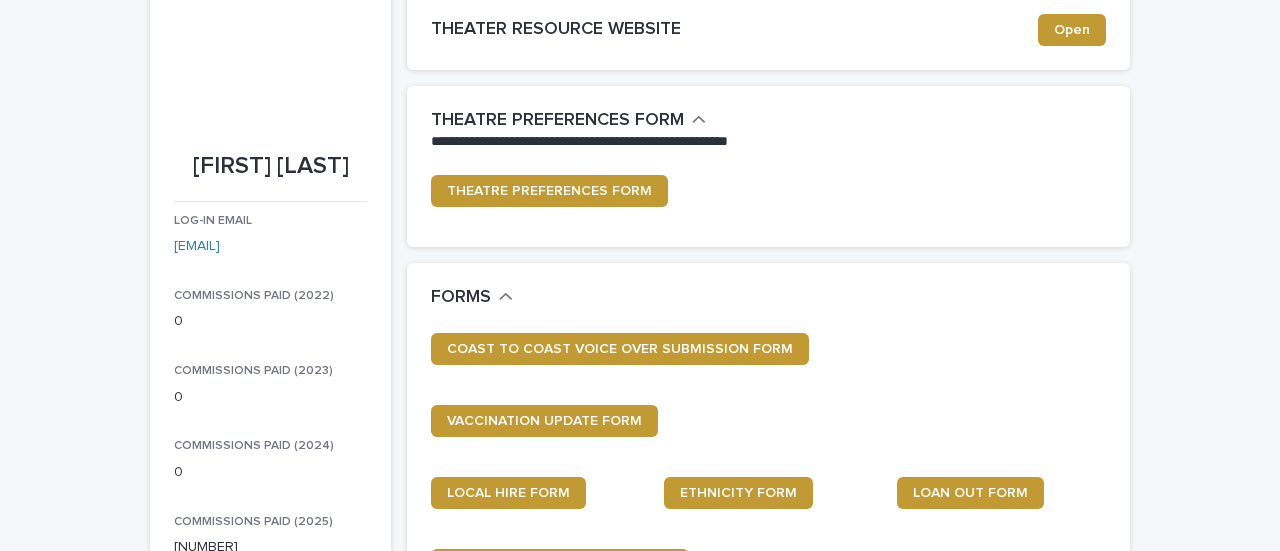 scroll, scrollTop: 0, scrollLeft: 0, axis: both 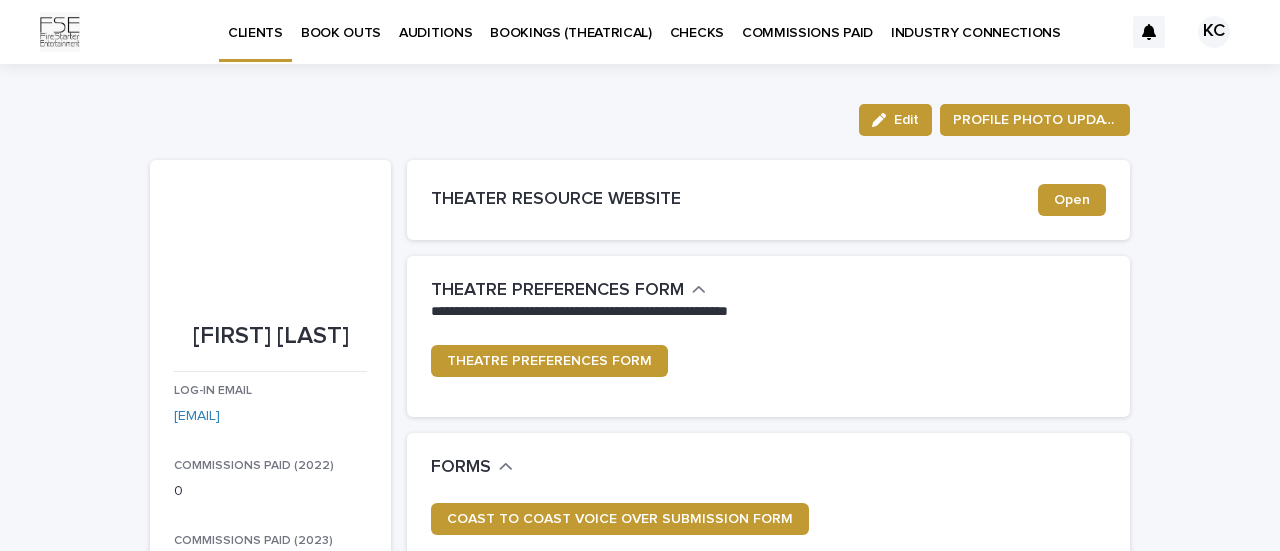 click at bounding box center (1149, 32) 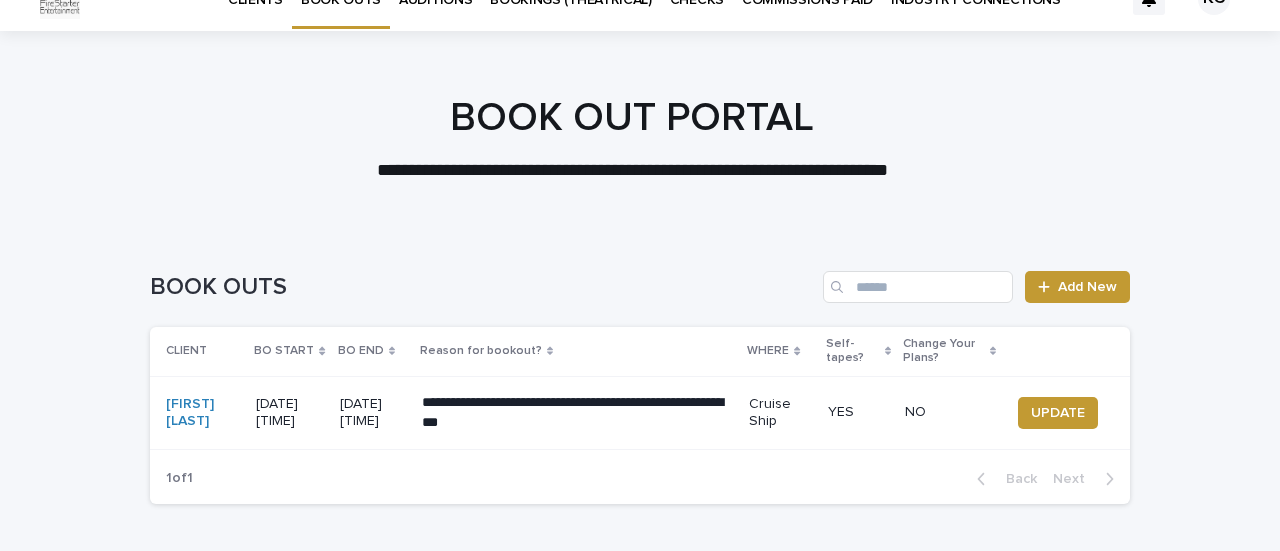 scroll, scrollTop: 0, scrollLeft: 0, axis: both 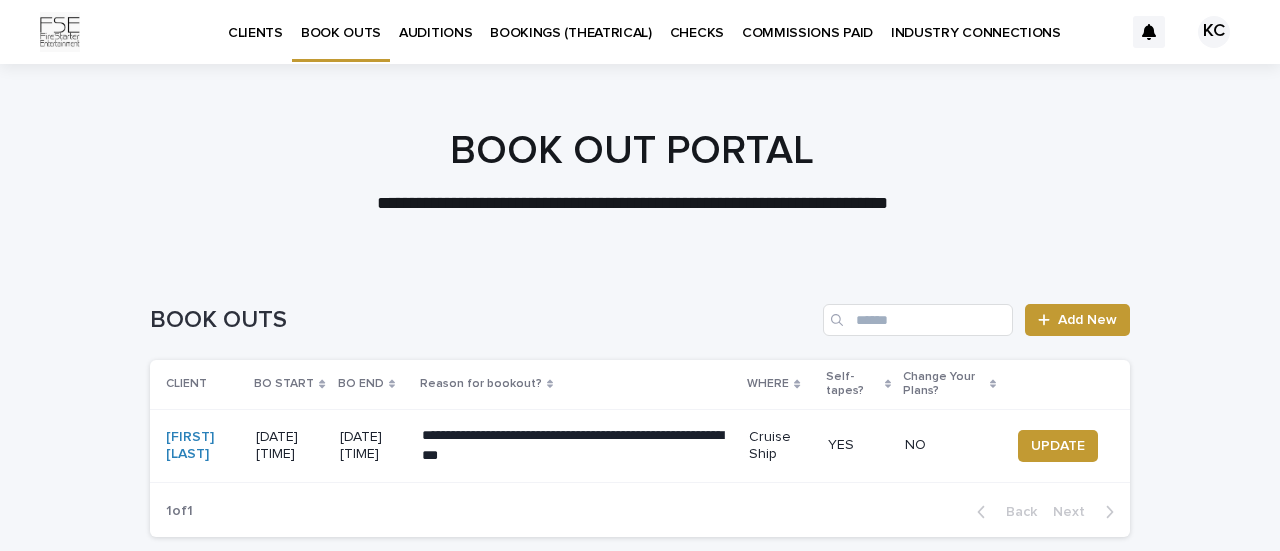 click on "AUDITIONS" at bounding box center [435, 21] 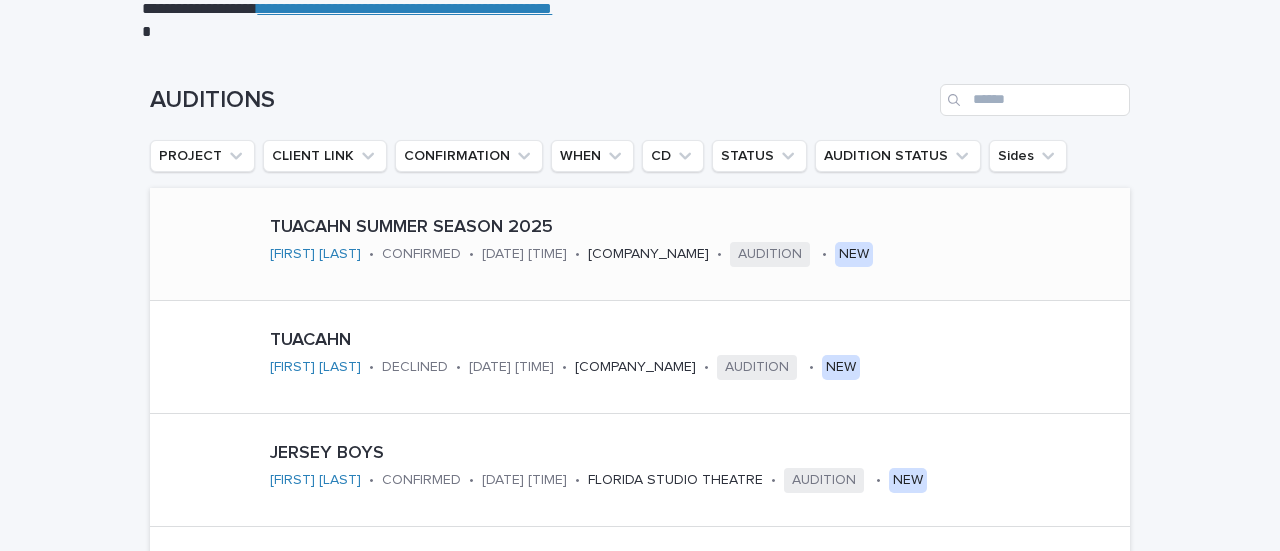 scroll, scrollTop: 0, scrollLeft: 0, axis: both 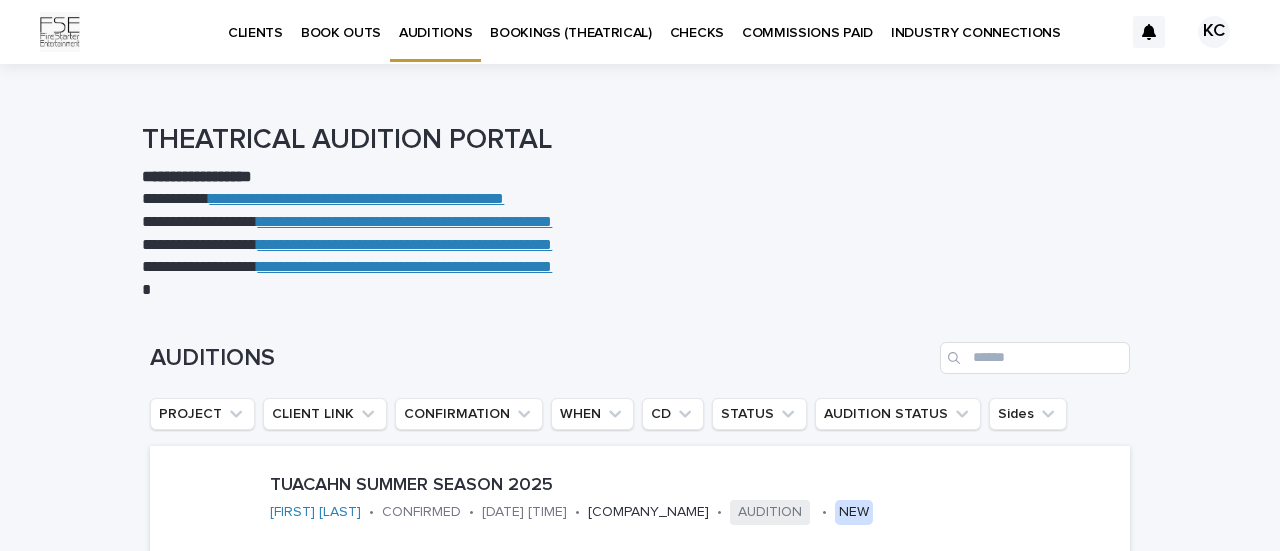 click on "BOOKINGS  (THEATRICAL)" at bounding box center [571, 31] 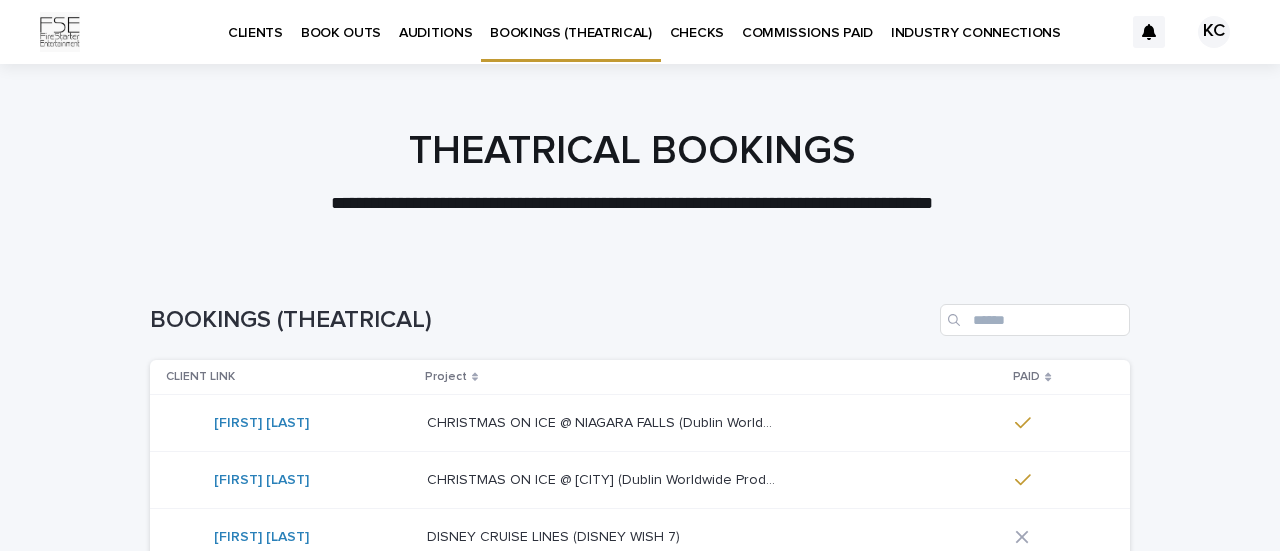 click on "CHECKS" at bounding box center [697, 21] 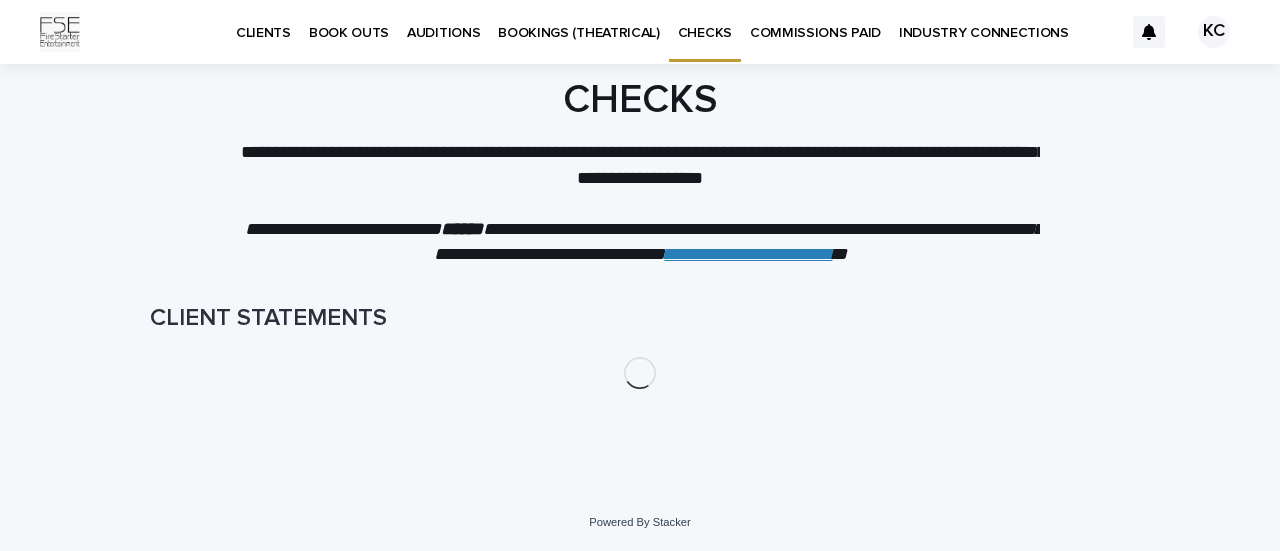 click on "INDUSTRY CONNECTIONS" at bounding box center (984, 21) 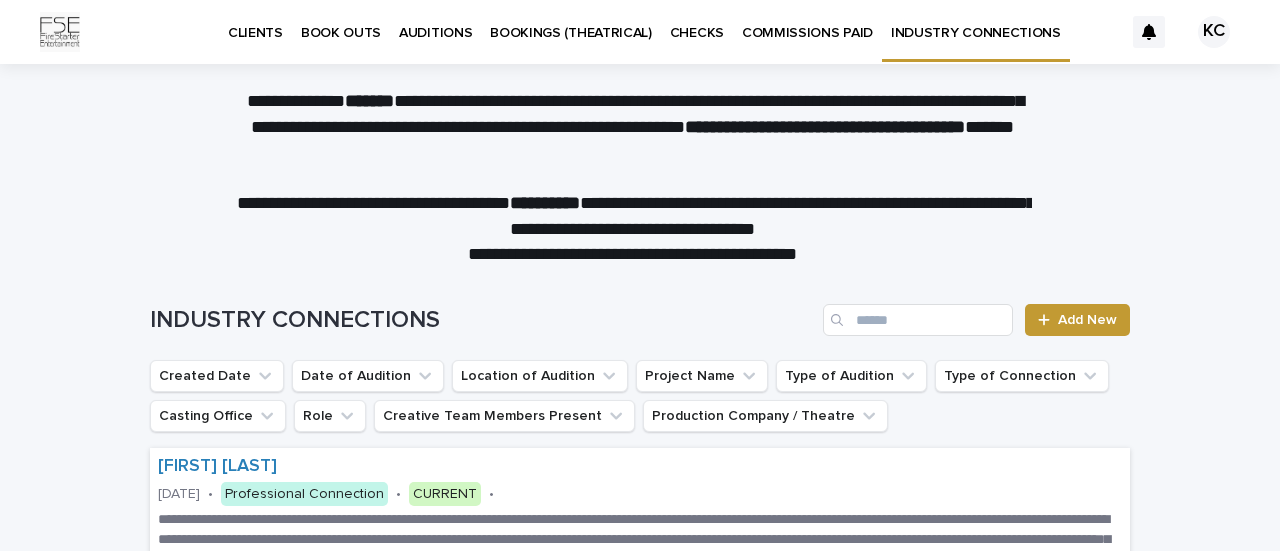 click at bounding box center (1149, 32) 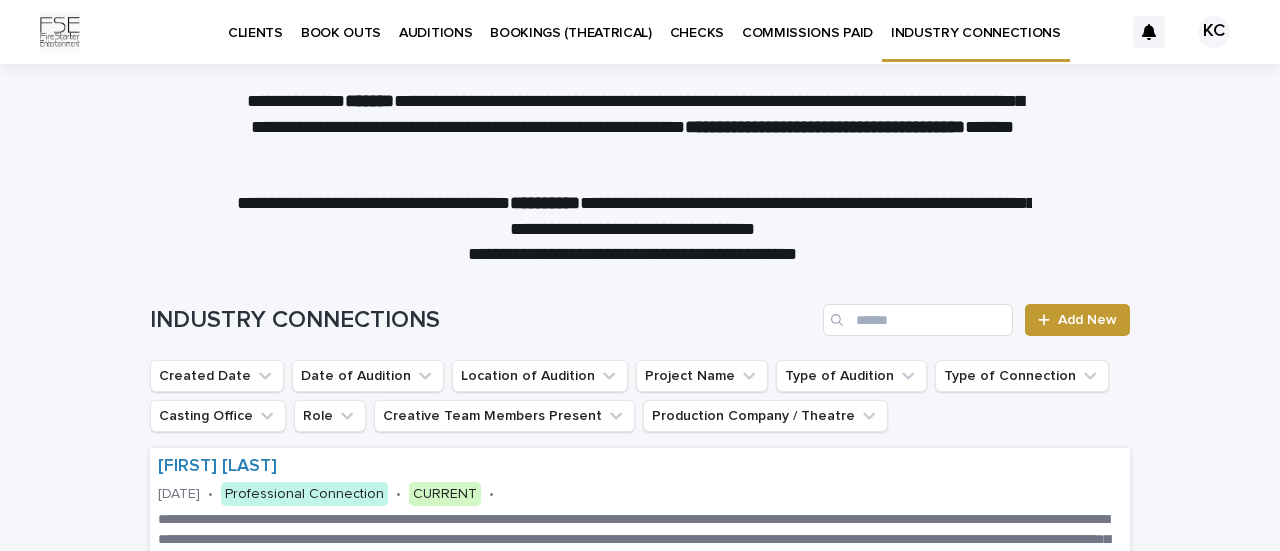 click on "**********" at bounding box center [632, 172] 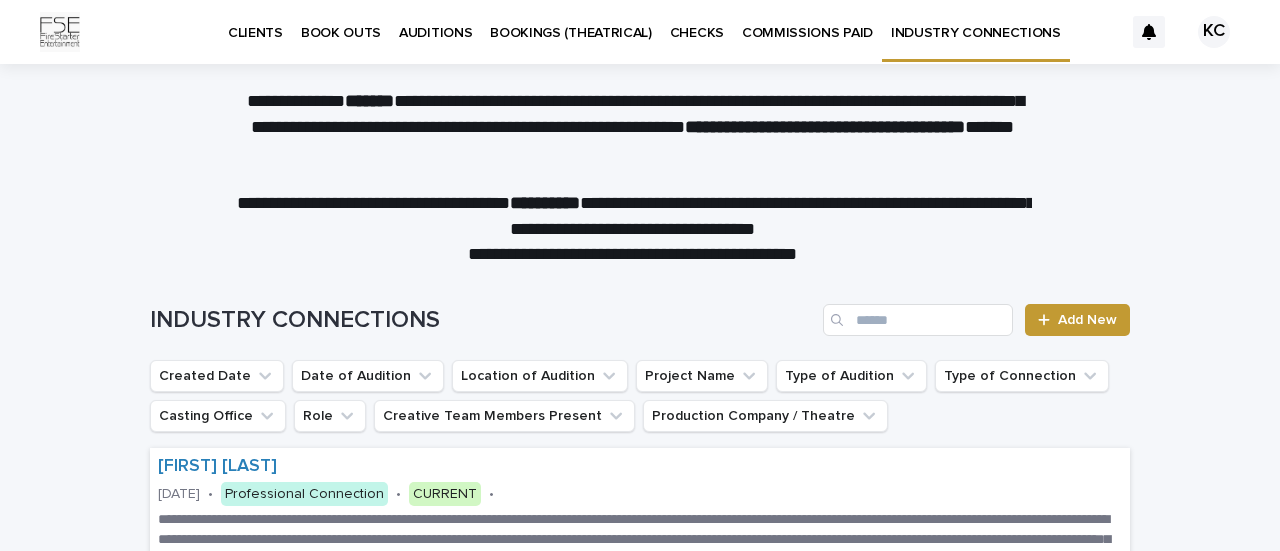 click at bounding box center (60, 32) 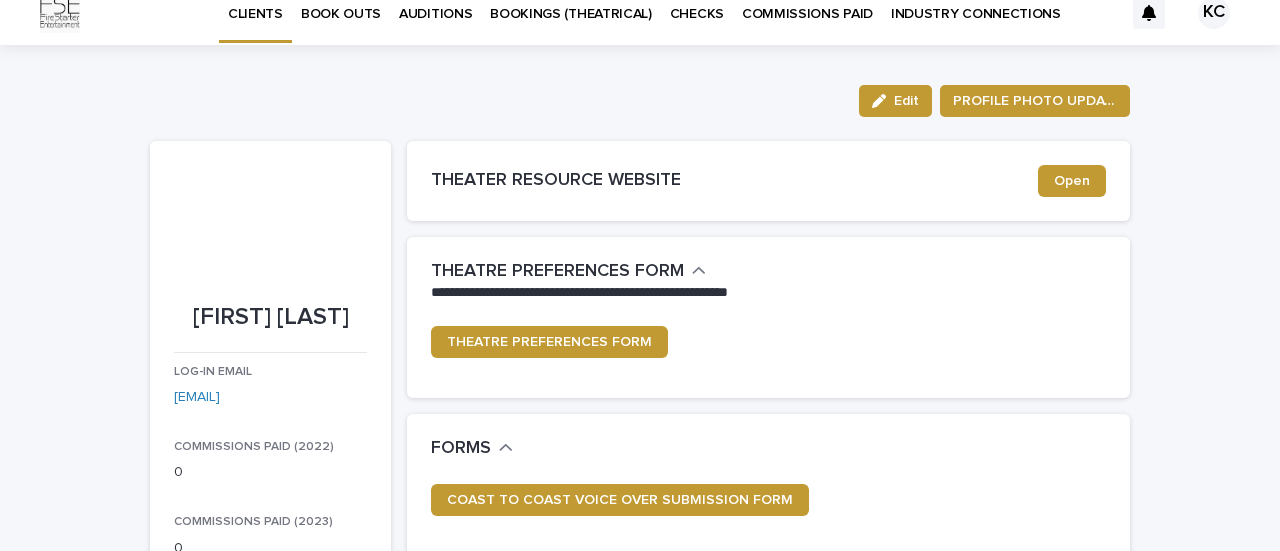 scroll, scrollTop: 0, scrollLeft: 0, axis: both 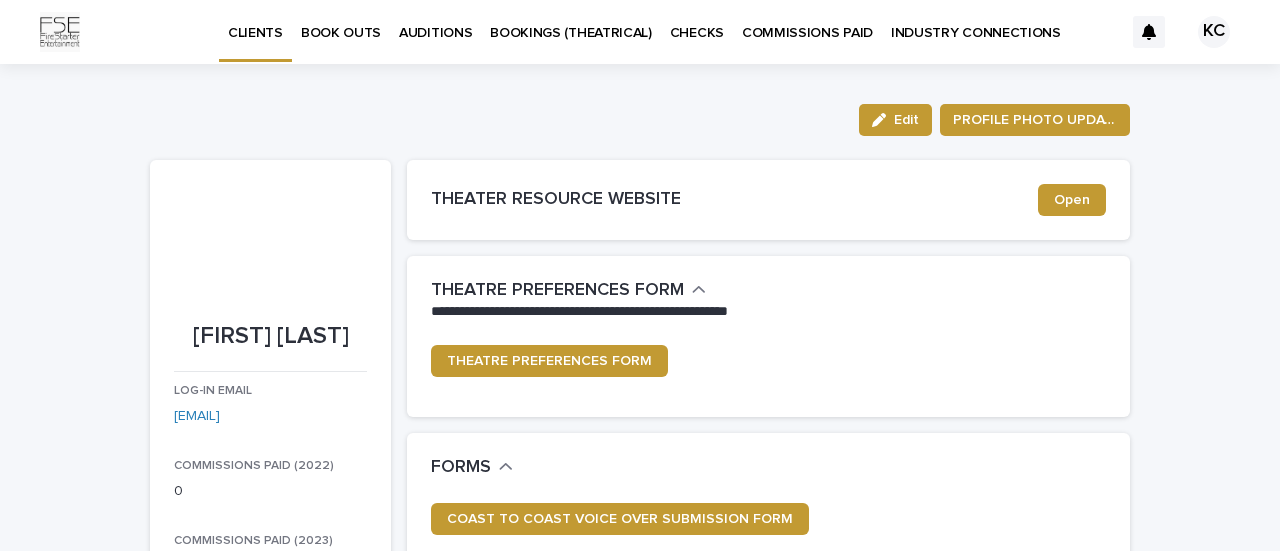 click on "KC" at bounding box center [1214, 32] 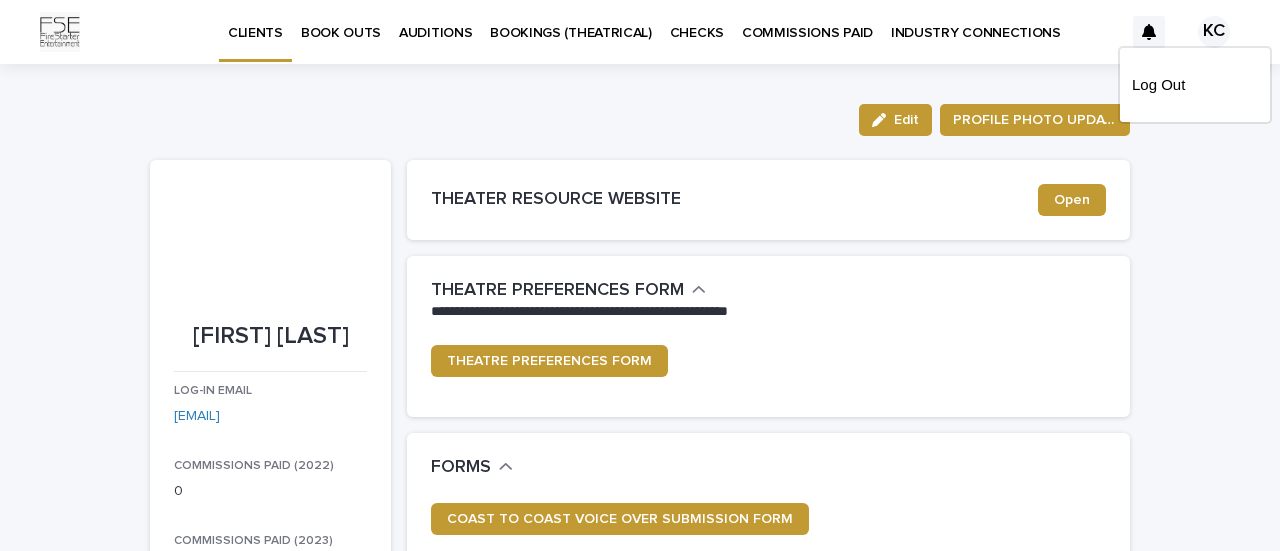 click at bounding box center (640, 32) 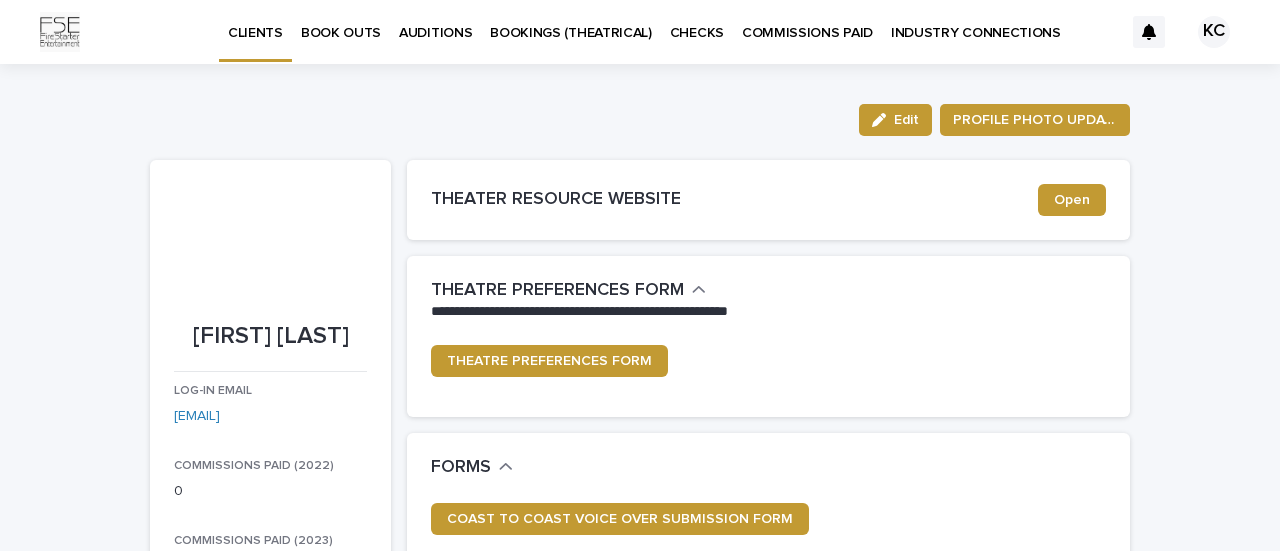 click on "INDUSTRY CONNECTIONS" at bounding box center (976, 21) 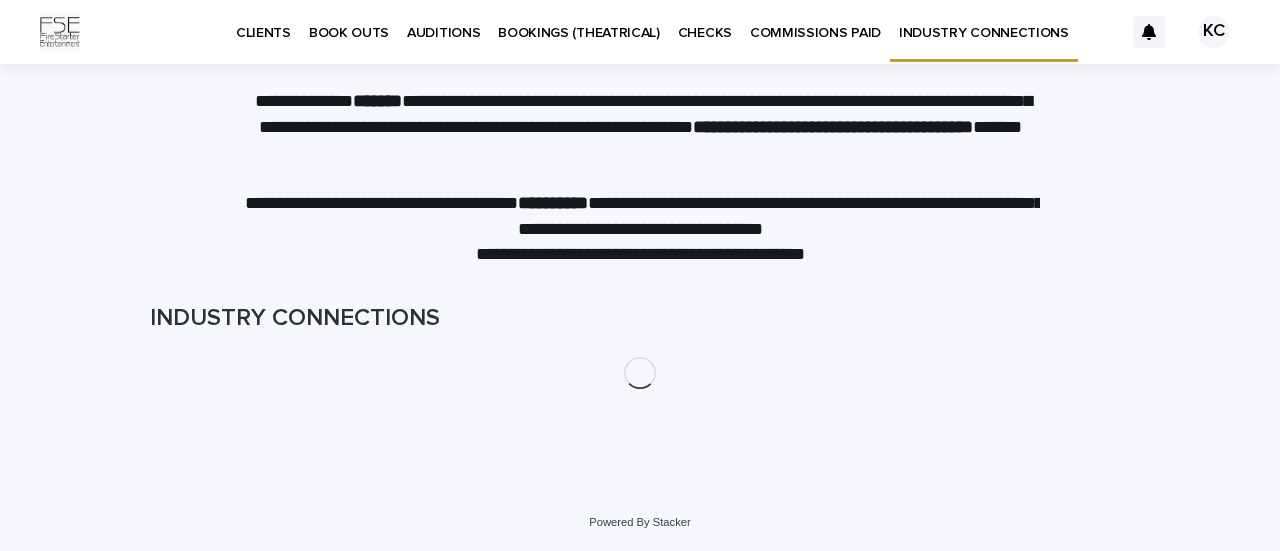 click on "CHECKS" at bounding box center (705, 21) 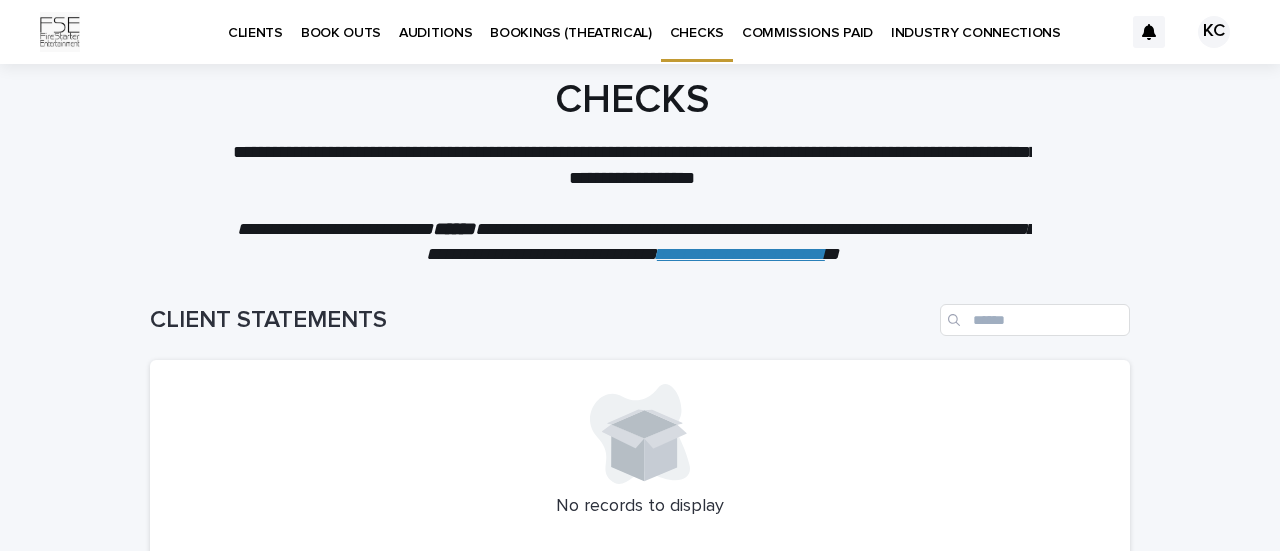 click on "BOOKINGS  (THEATRICAL)" at bounding box center (571, 31) 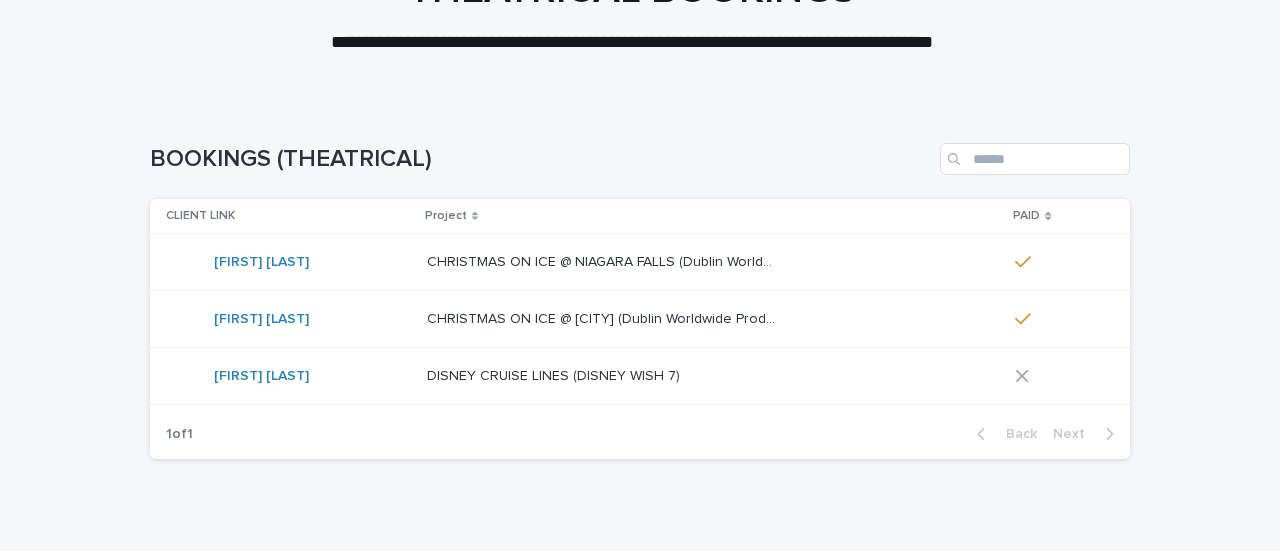 scroll, scrollTop: 240, scrollLeft: 0, axis: vertical 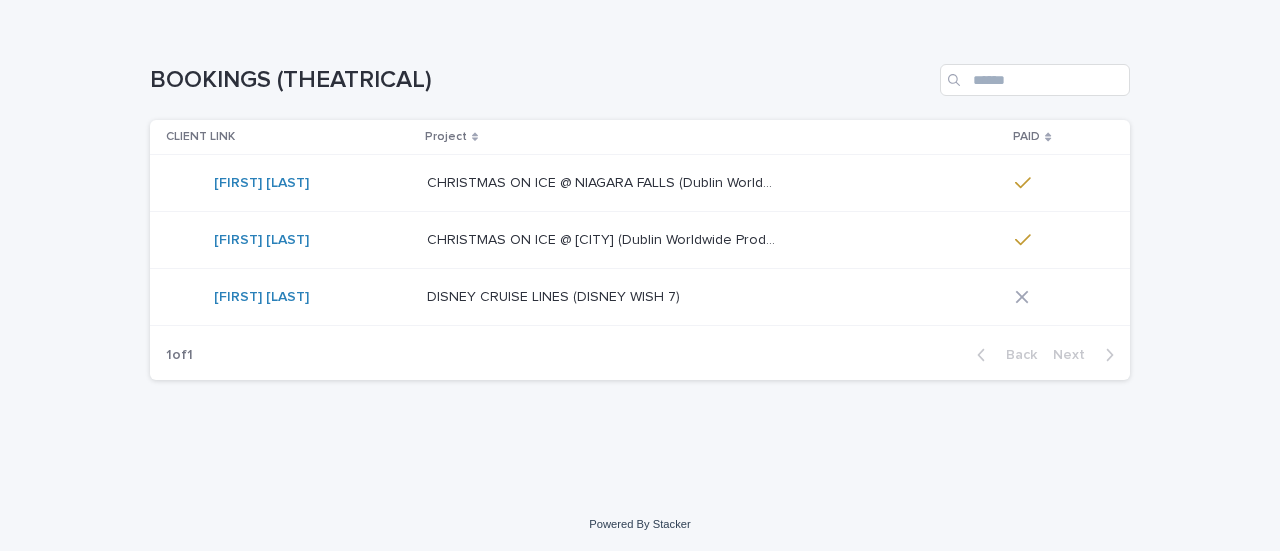 click on "DISNEY CRUISE LINES (DISNEY WISH 7)" at bounding box center [555, 295] 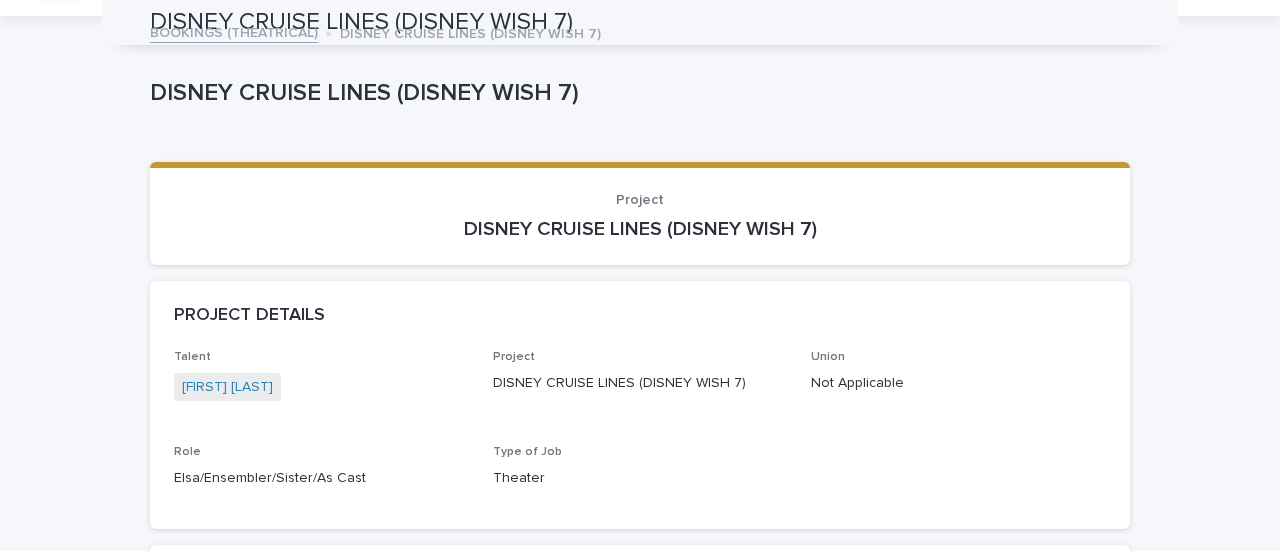 scroll, scrollTop: 0, scrollLeft: 0, axis: both 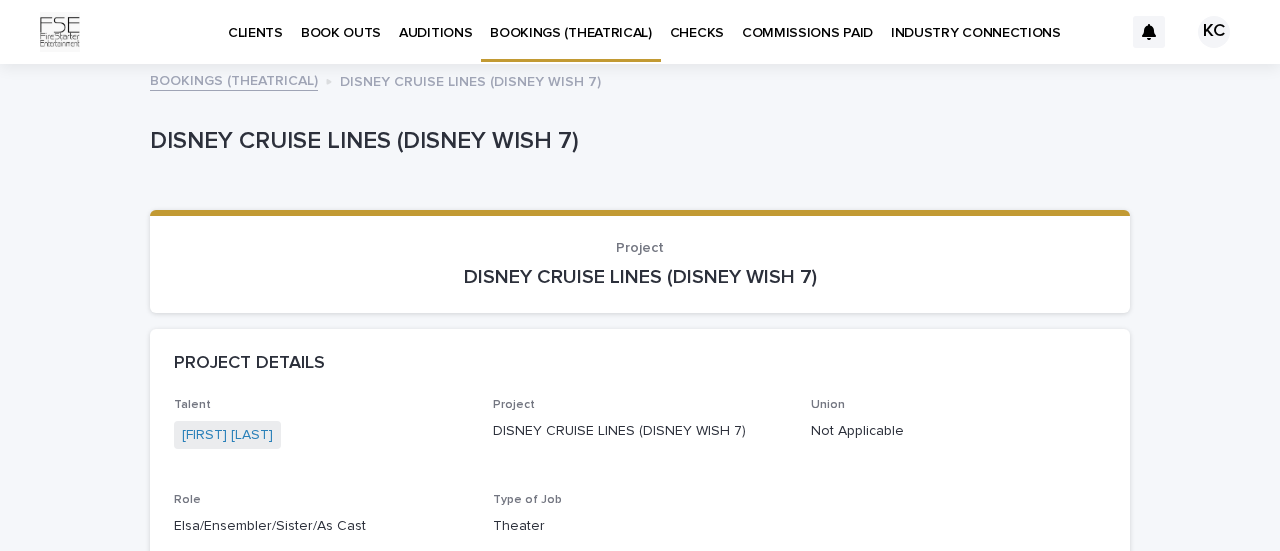 click on "KC" at bounding box center [1214, 32] 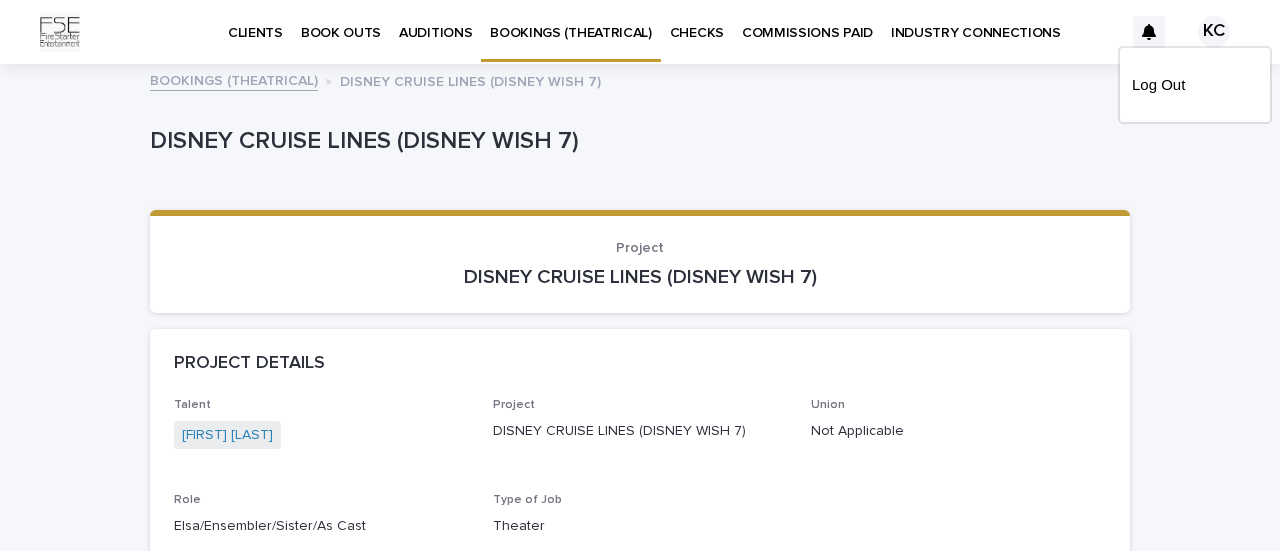 click at bounding box center [640, 32] 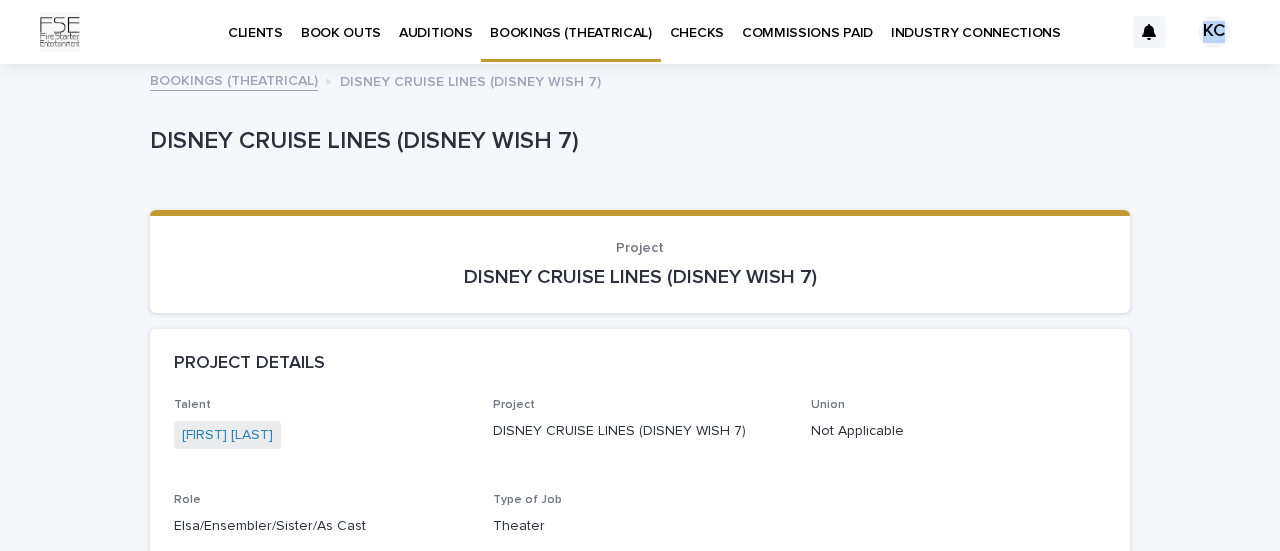 click on "KC" at bounding box center [1214, 32] 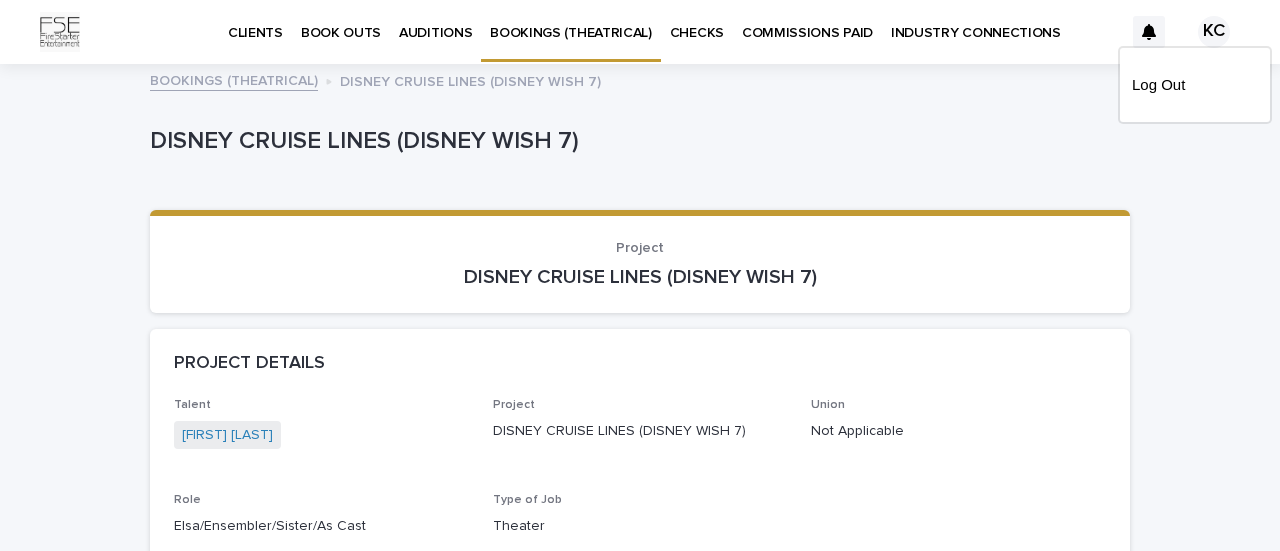 click at bounding box center [640, 32] 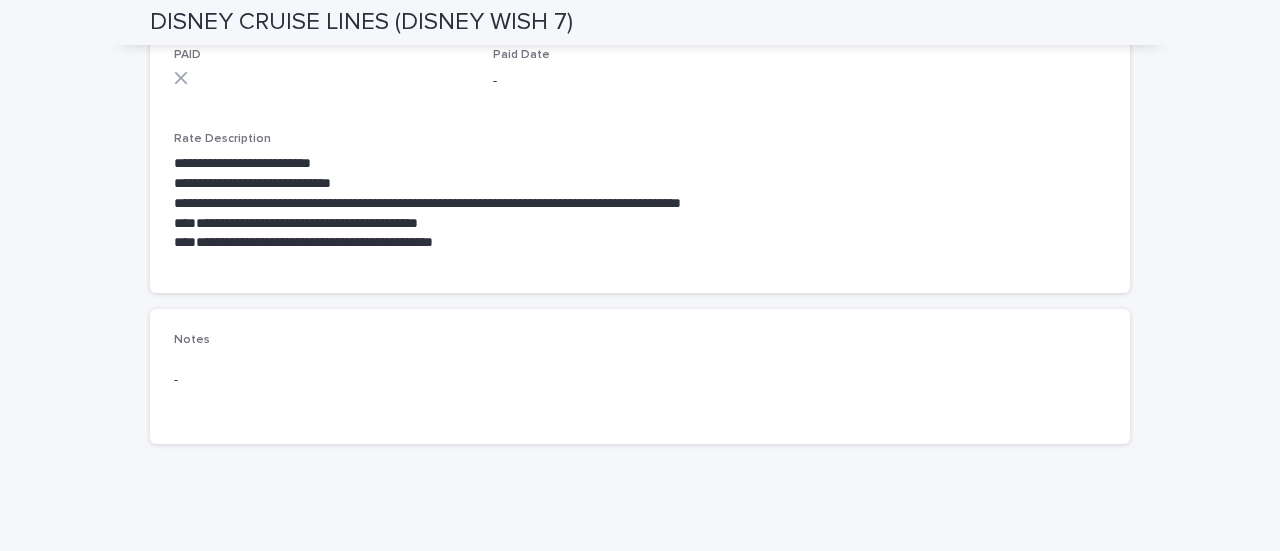scroll, scrollTop: 997, scrollLeft: 0, axis: vertical 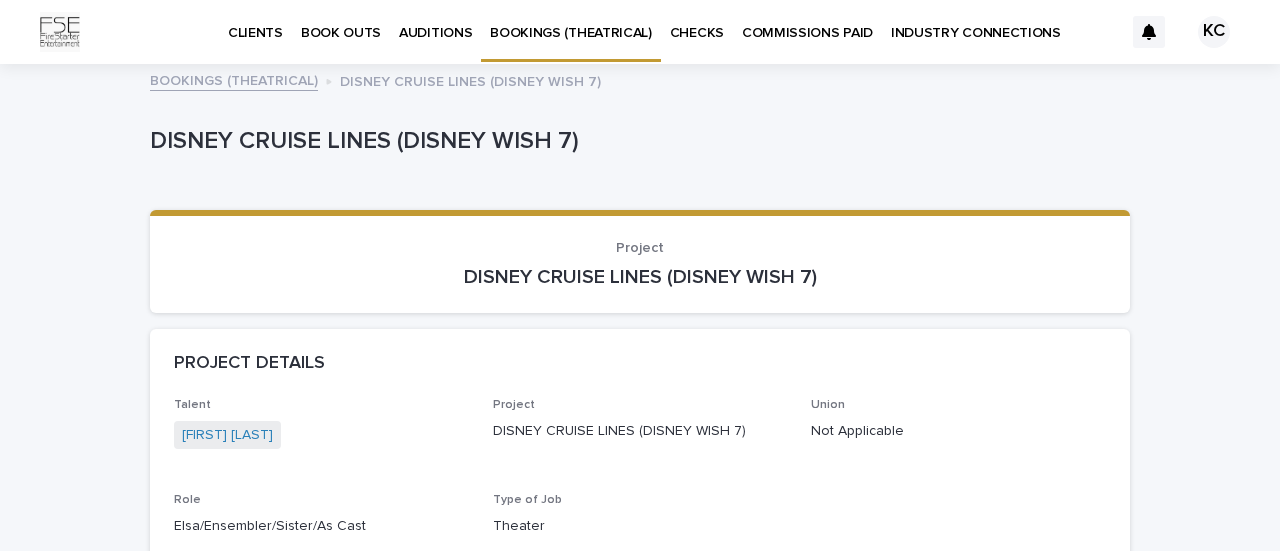 click at bounding box center [60, 32] 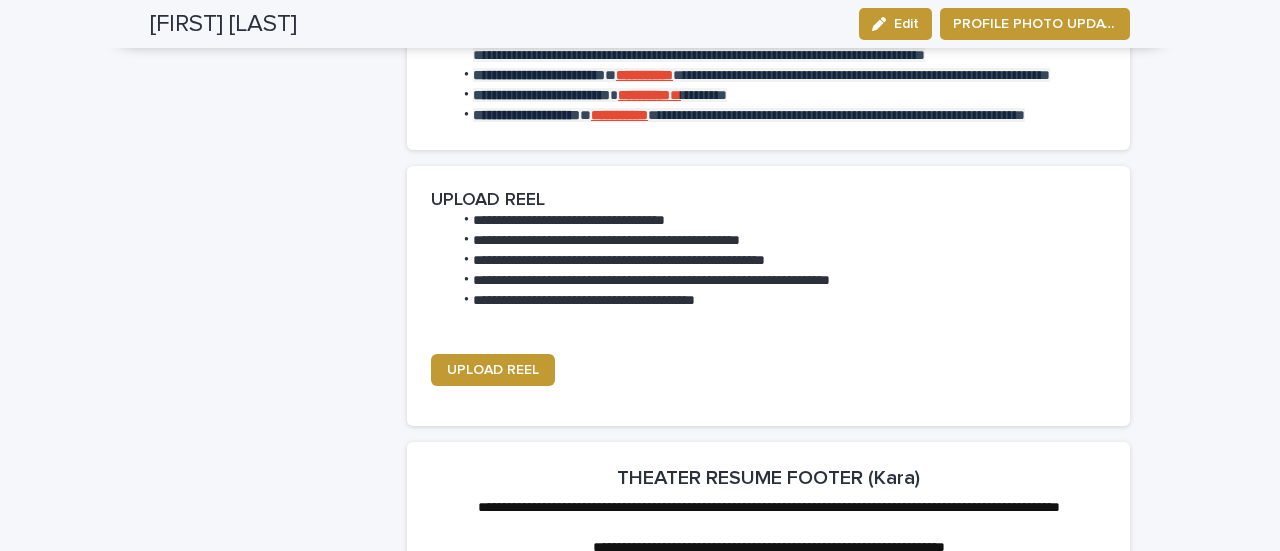scroll, scrollTop: 2520, scrollLeft: 0, axis: vertical 